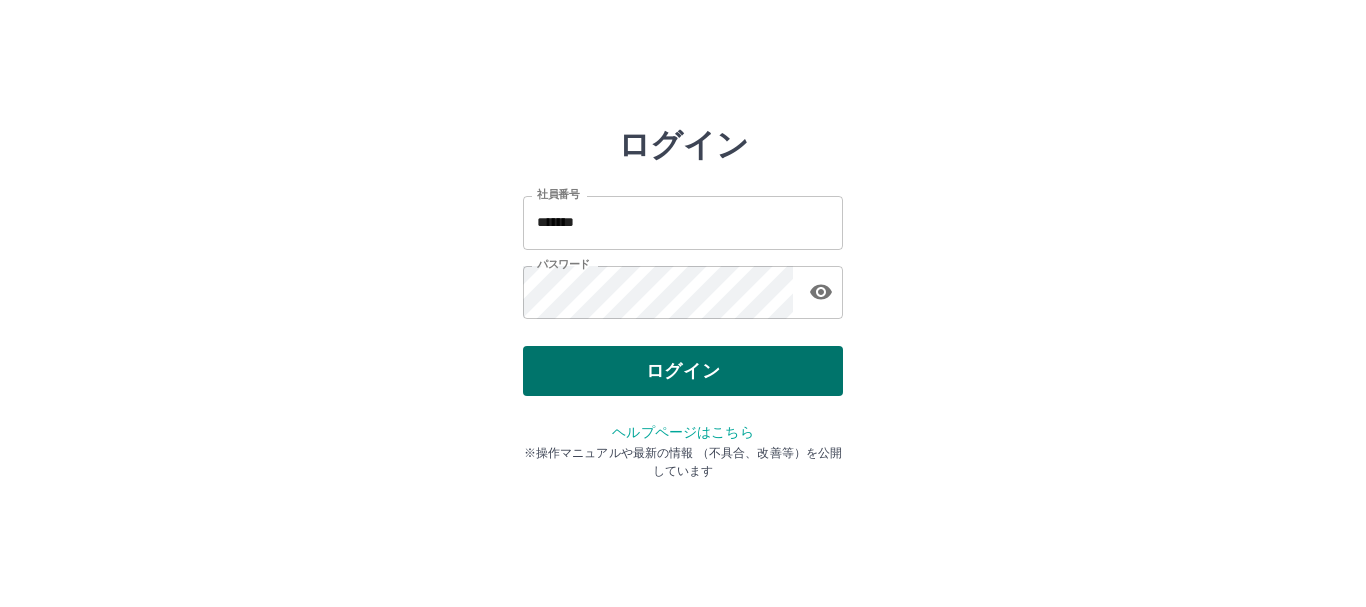 scroll, scrollTop: 0, scrollLeft: 0, axis: both 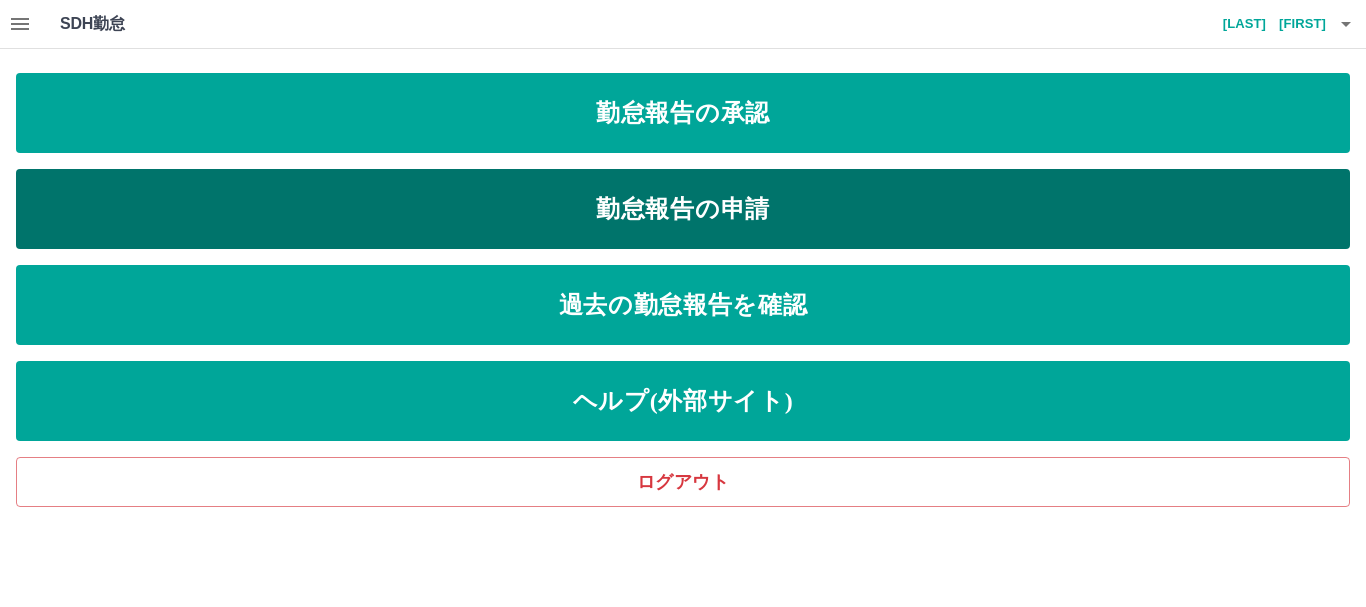 click on "勤怠報告の申請" at bounding box center (683, 209) 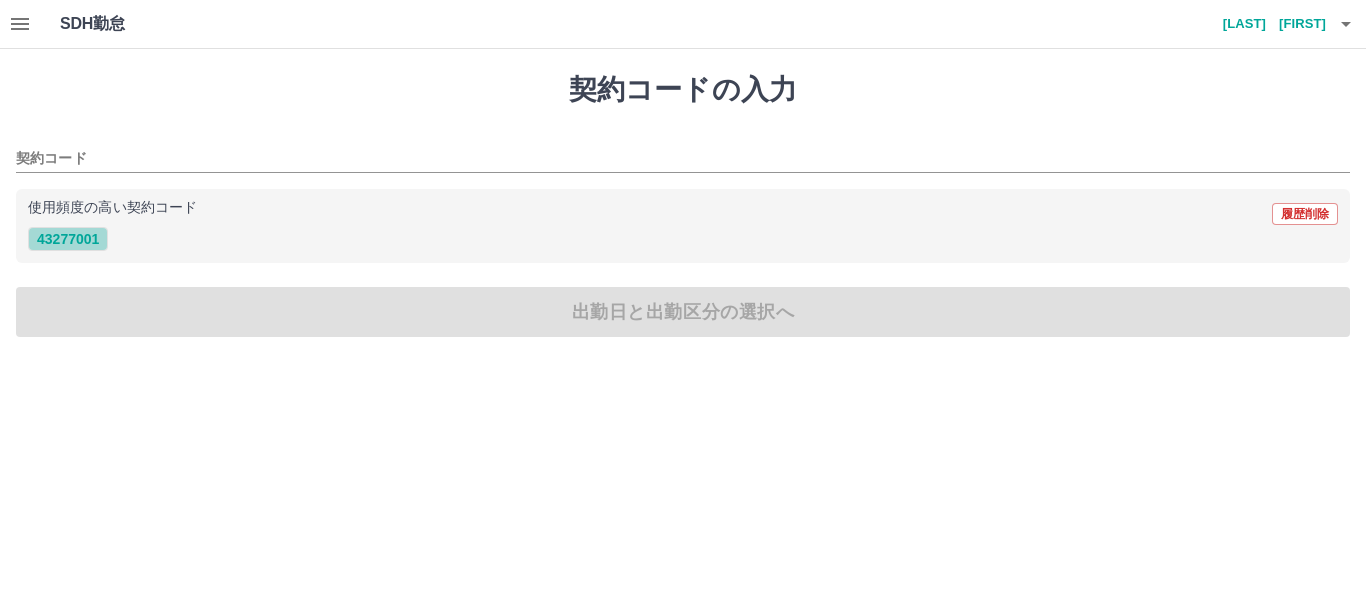 click on "43277001" at bounding box center [68, 239] 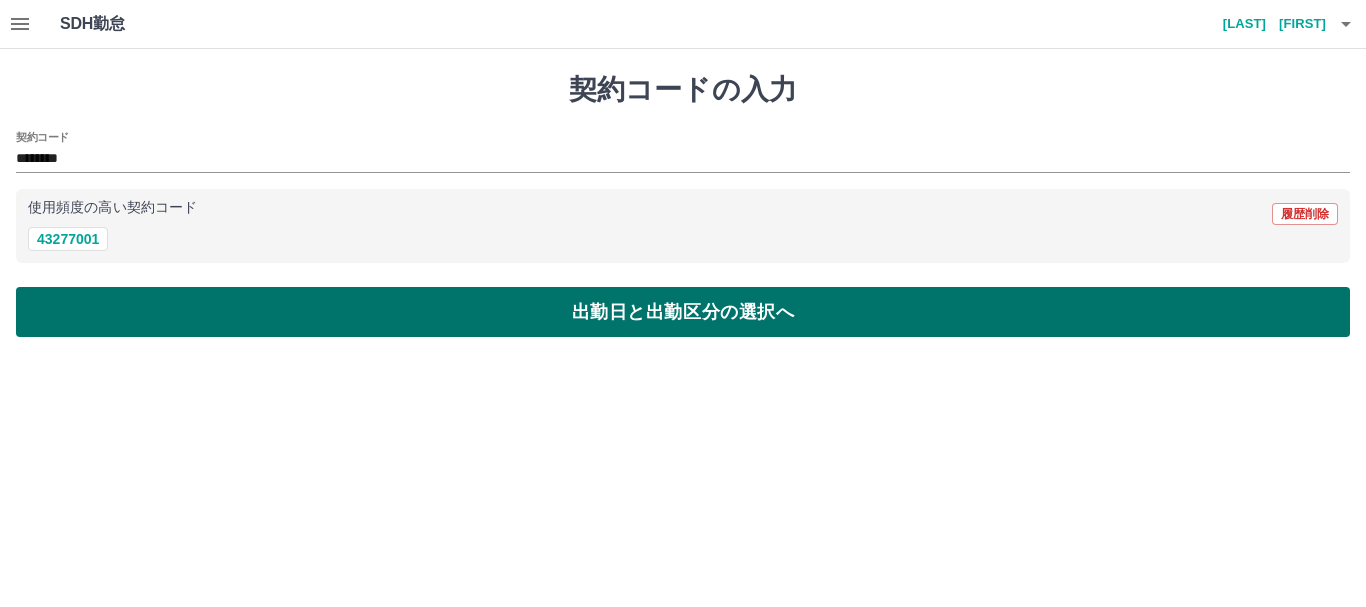 click on "出勤日と出勤区分の選択へ" at bounding box center (683, 312) 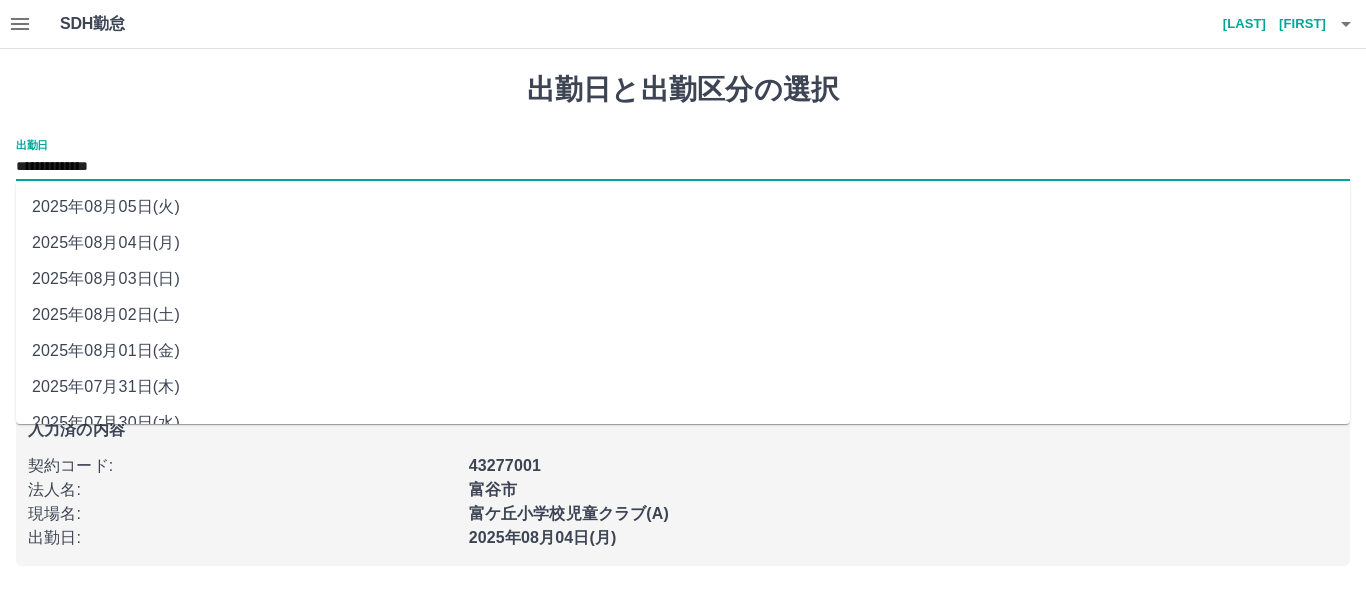 click on "**********" at bounding box center [683, 167] 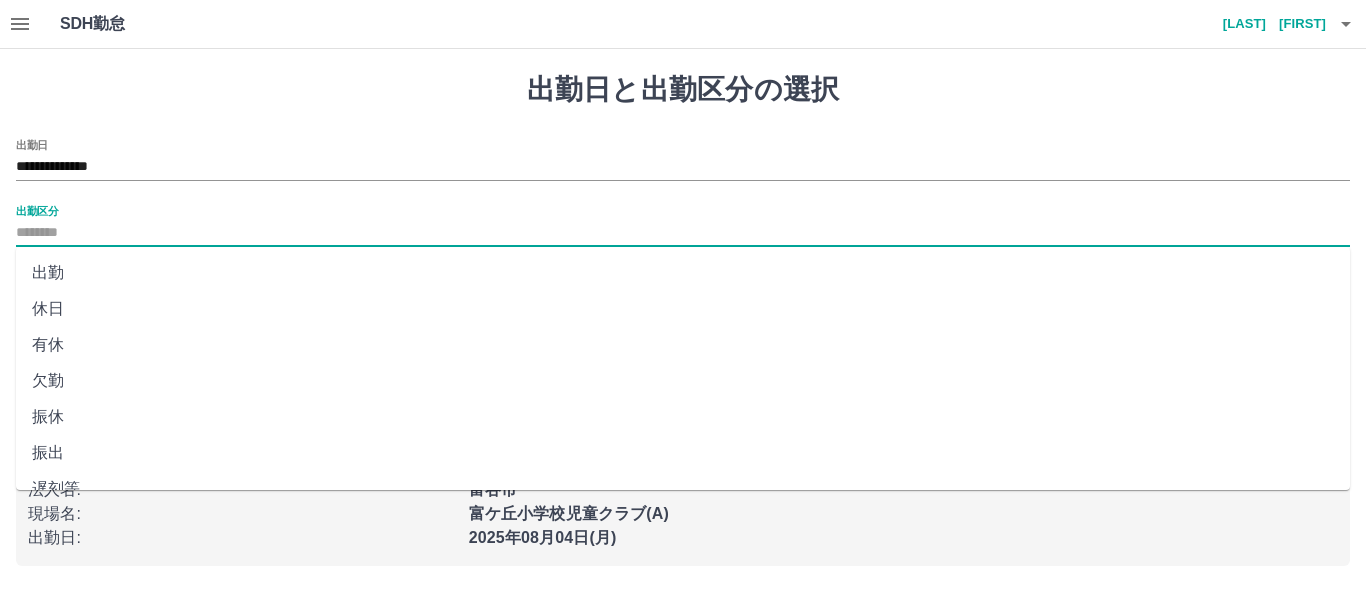 click on "出勤区分" at bounding box center (683, 233) 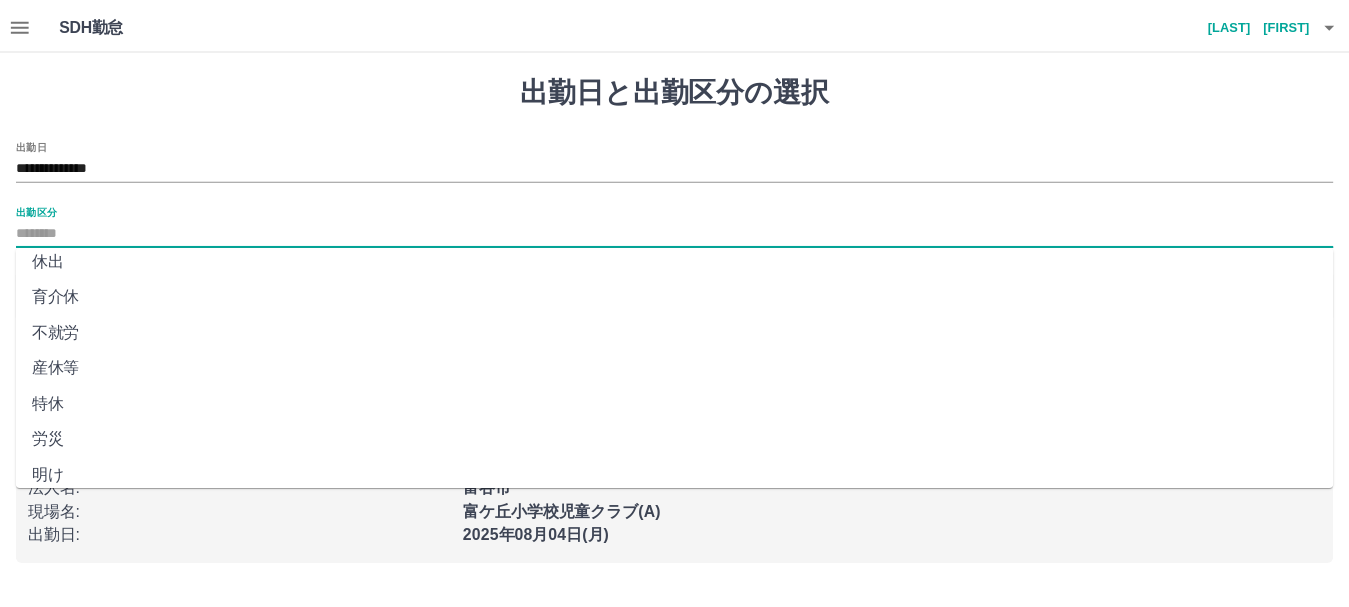 scroll, scrollTop: 421, scrollLeft: 0, axis: vertical 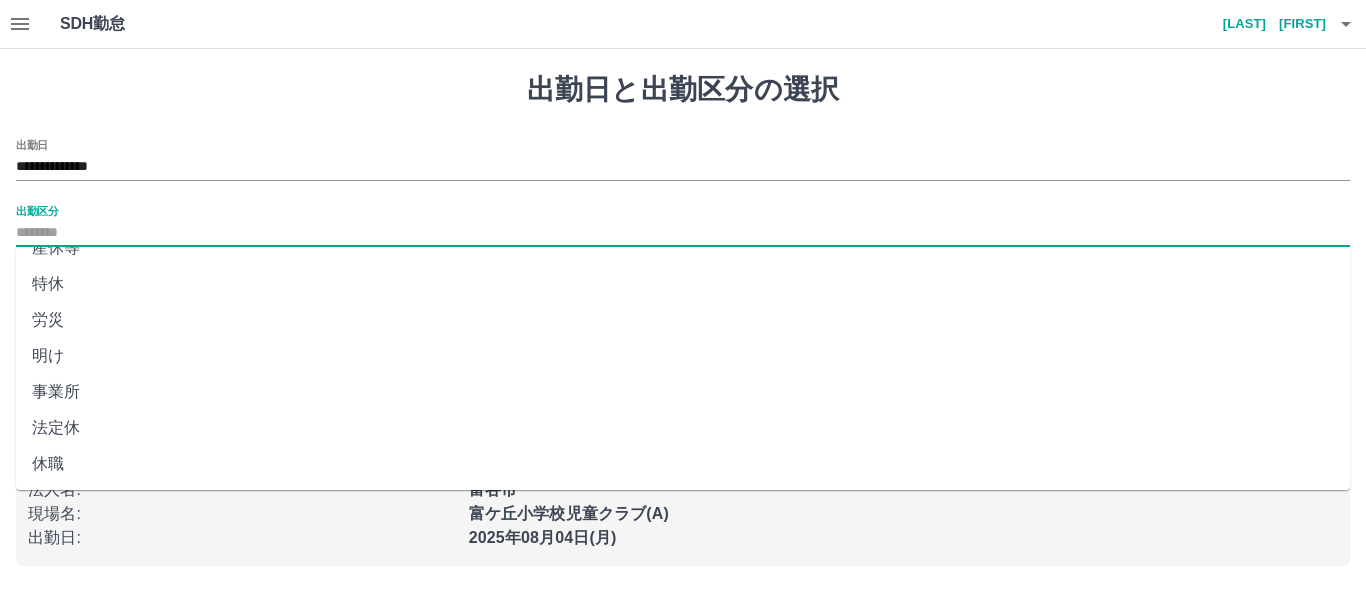 click on "法定休" at bounding box center [683, 428] 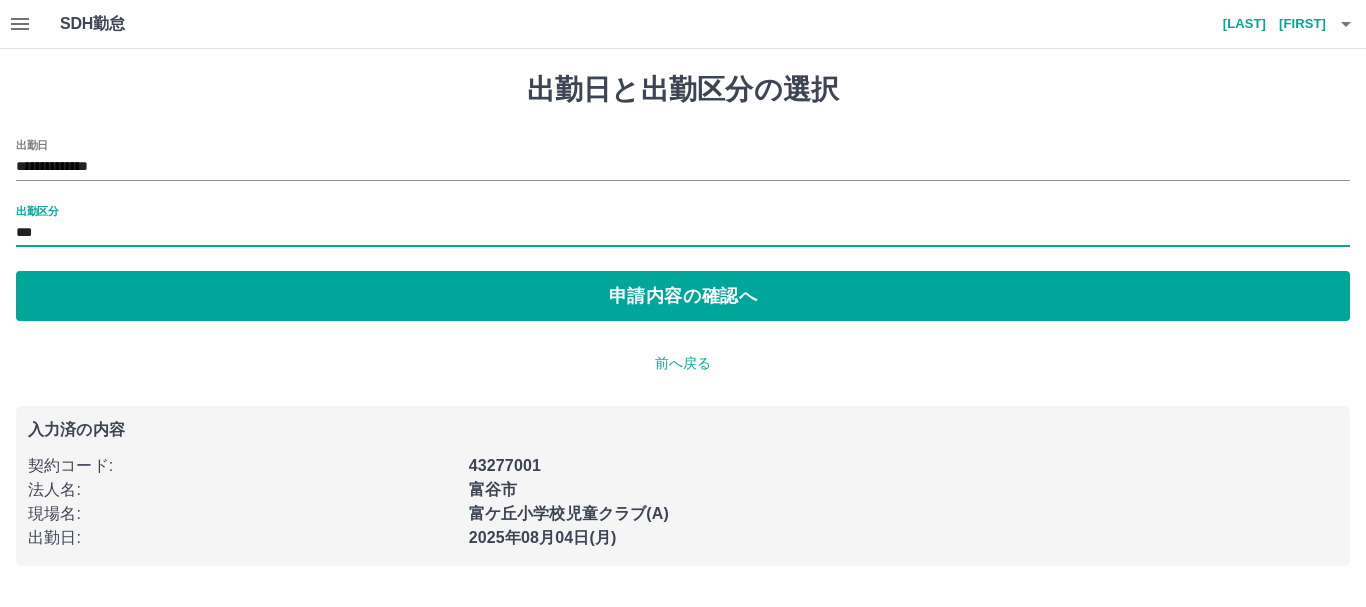 type on "***" 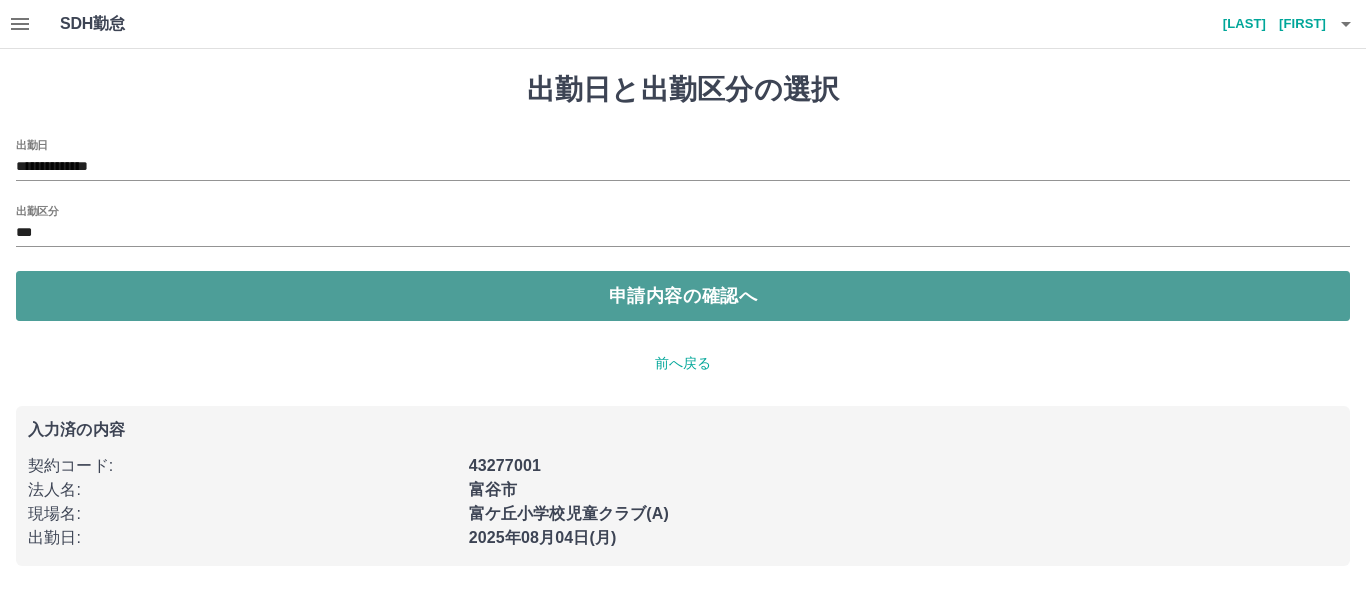 click on "申請内容の確認へ" at bounding box center [683, 296] 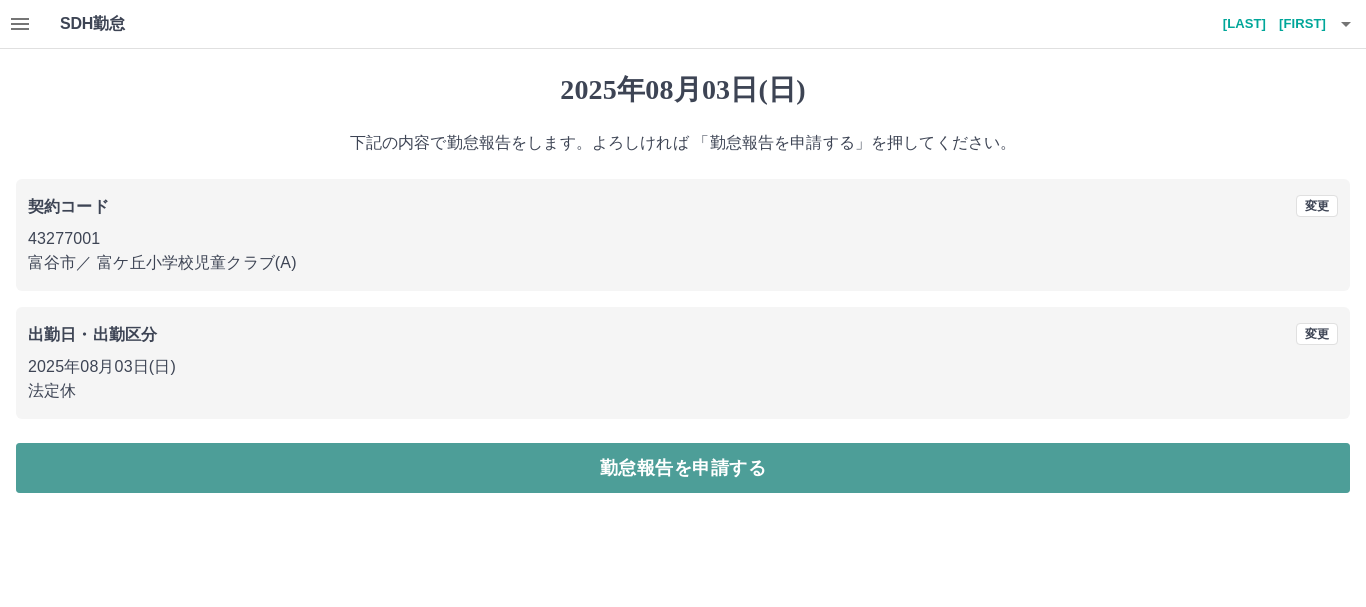 click on "勤怠報告を申請する" at bounding box center (683, 468) 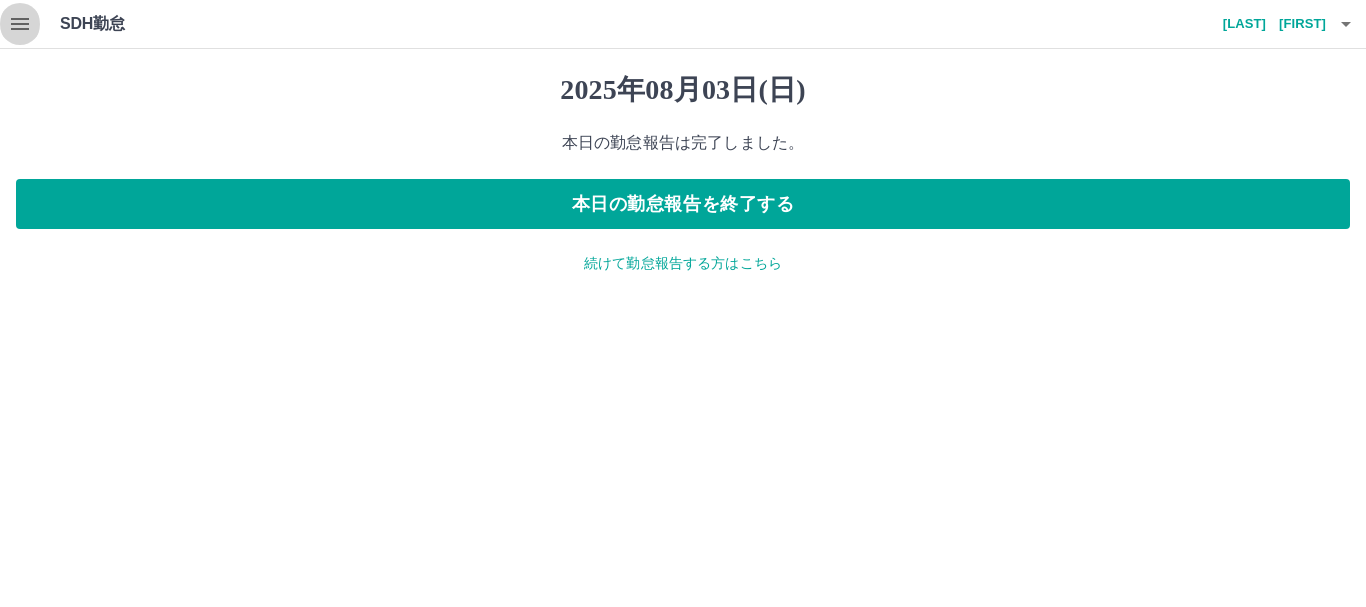 click 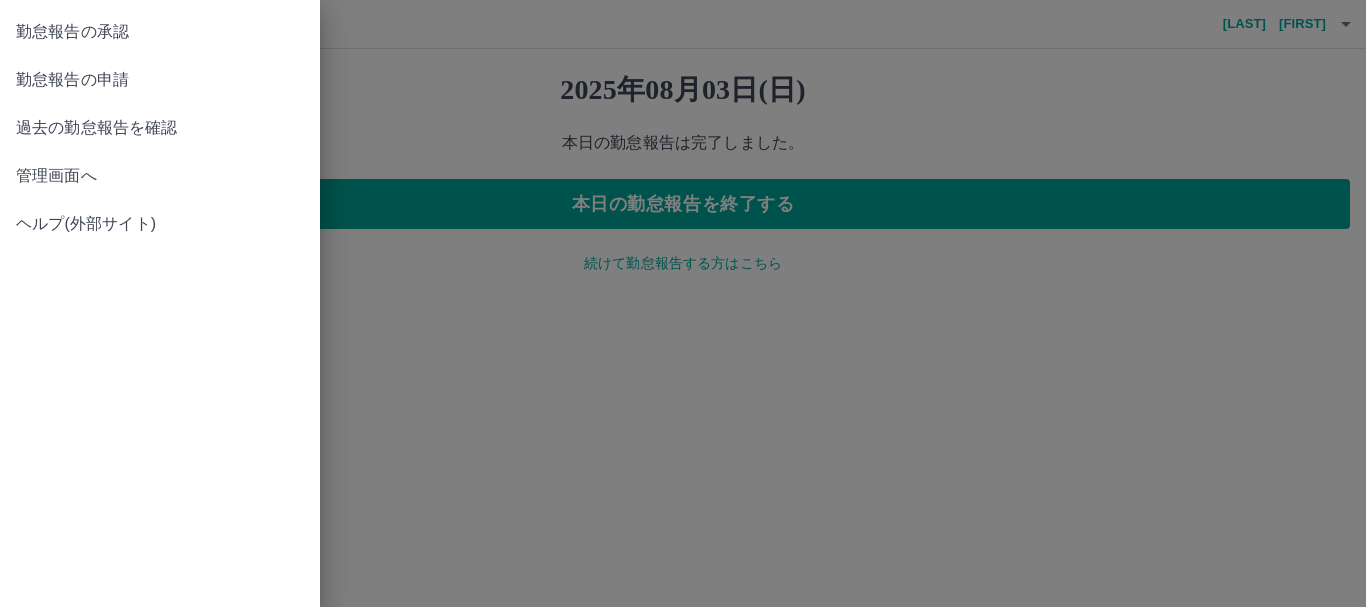 click on "勤怠報告の承認" at bounding box center (160, 32) 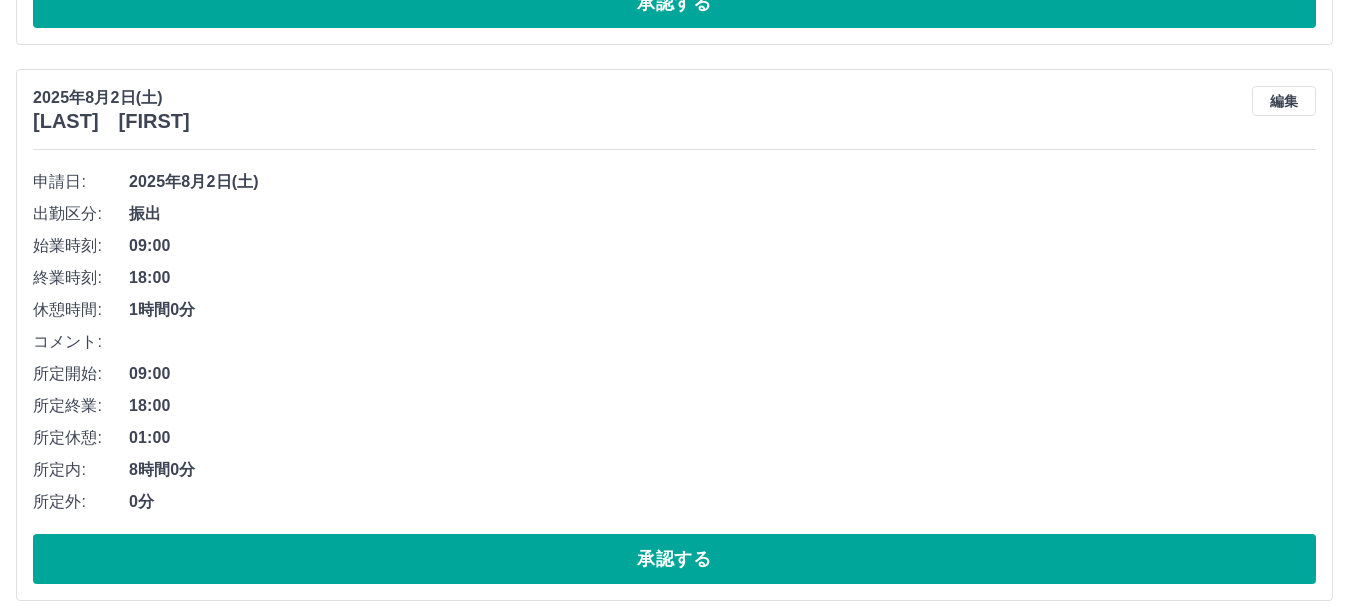 scroll, scrollTop: 5019, scrollLeft: 0, axis: vertical 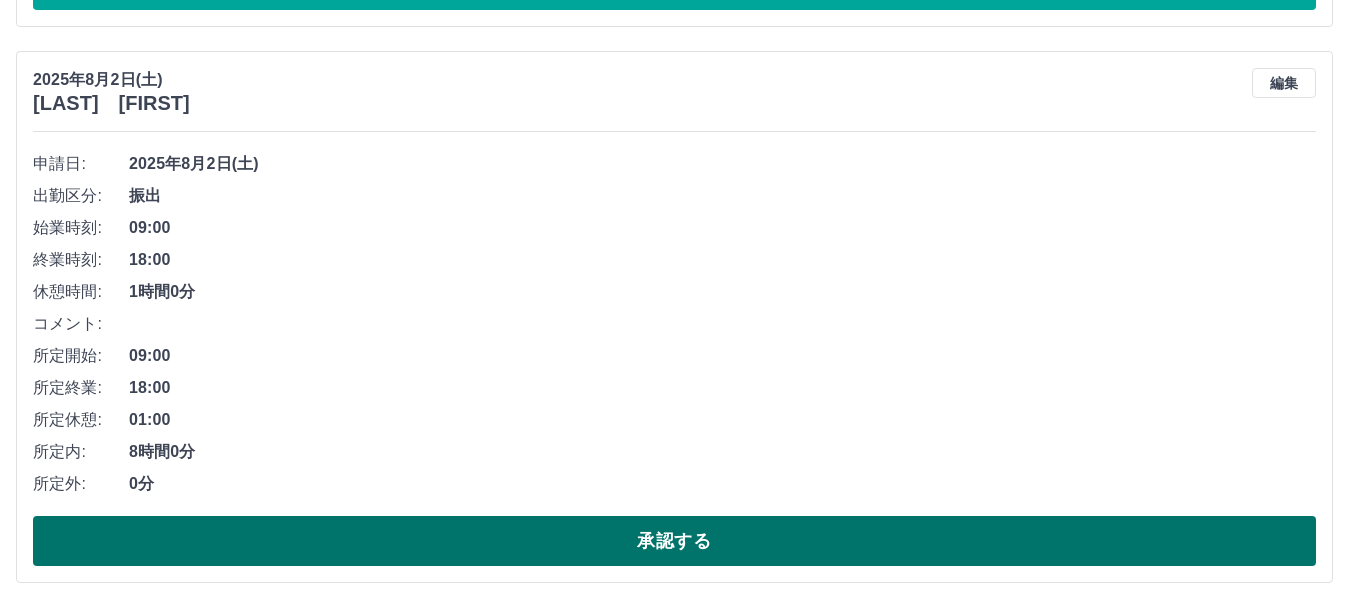 click on "承認する" at bounding box center [674, 541] 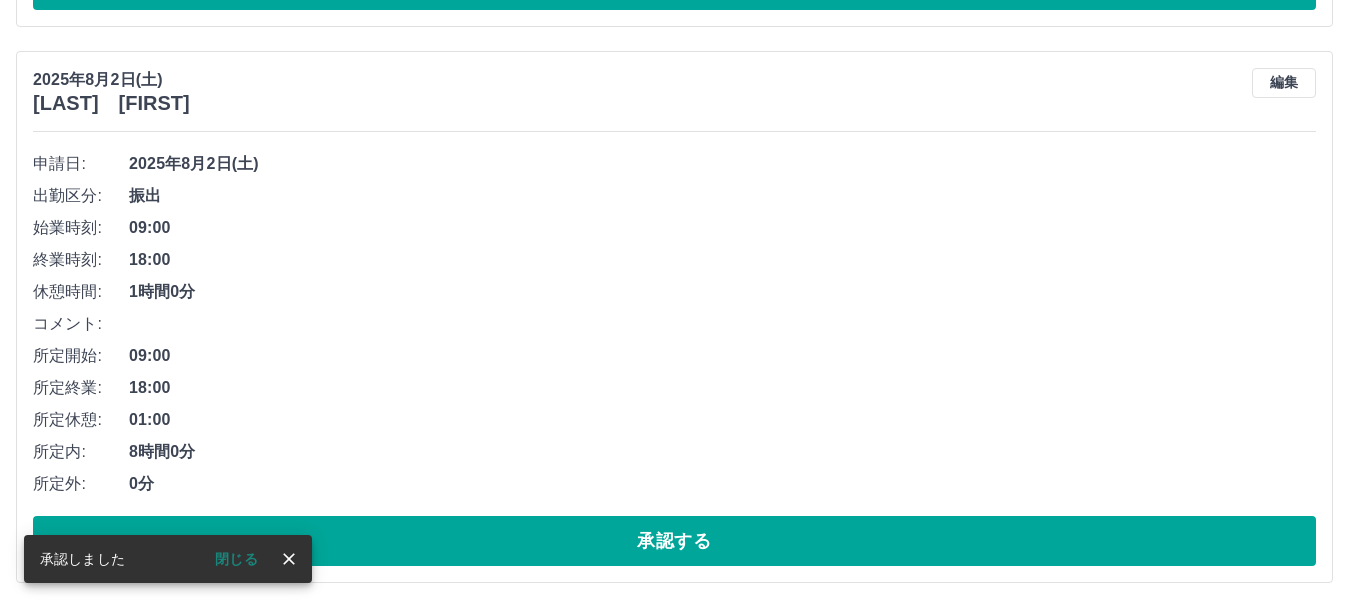 scroll, scrollTop: 4463, scrollLeft: 0, axis: vertical 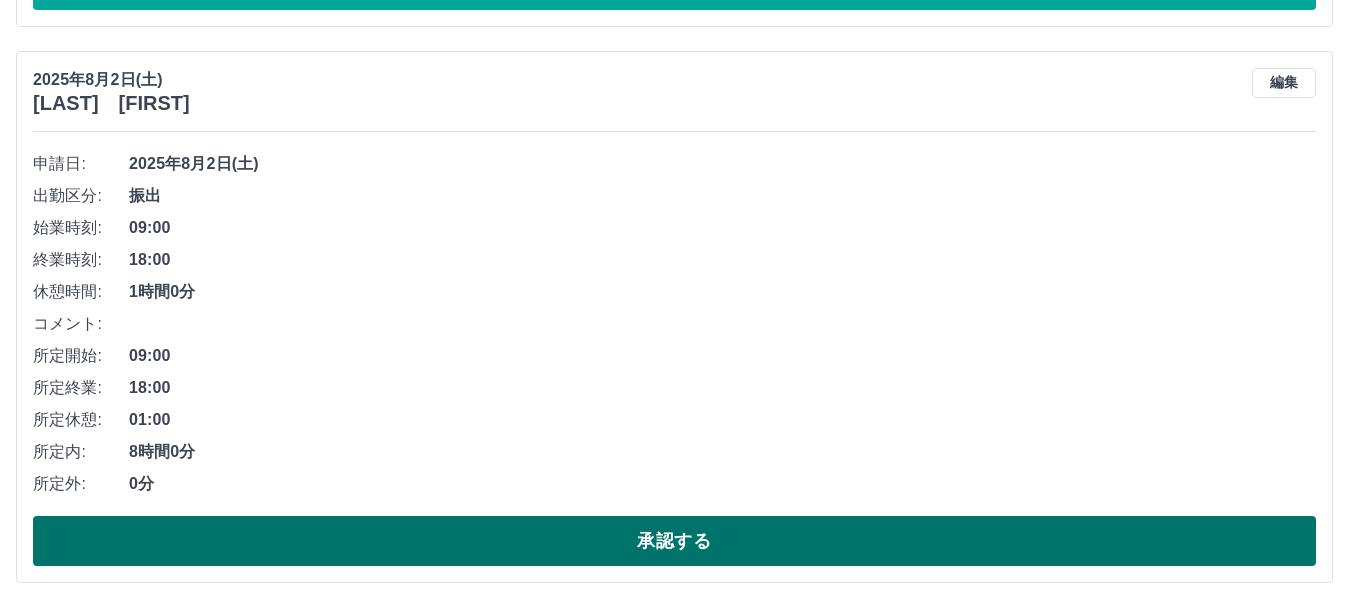 click on "承認する" at bounding box center (674, 541) 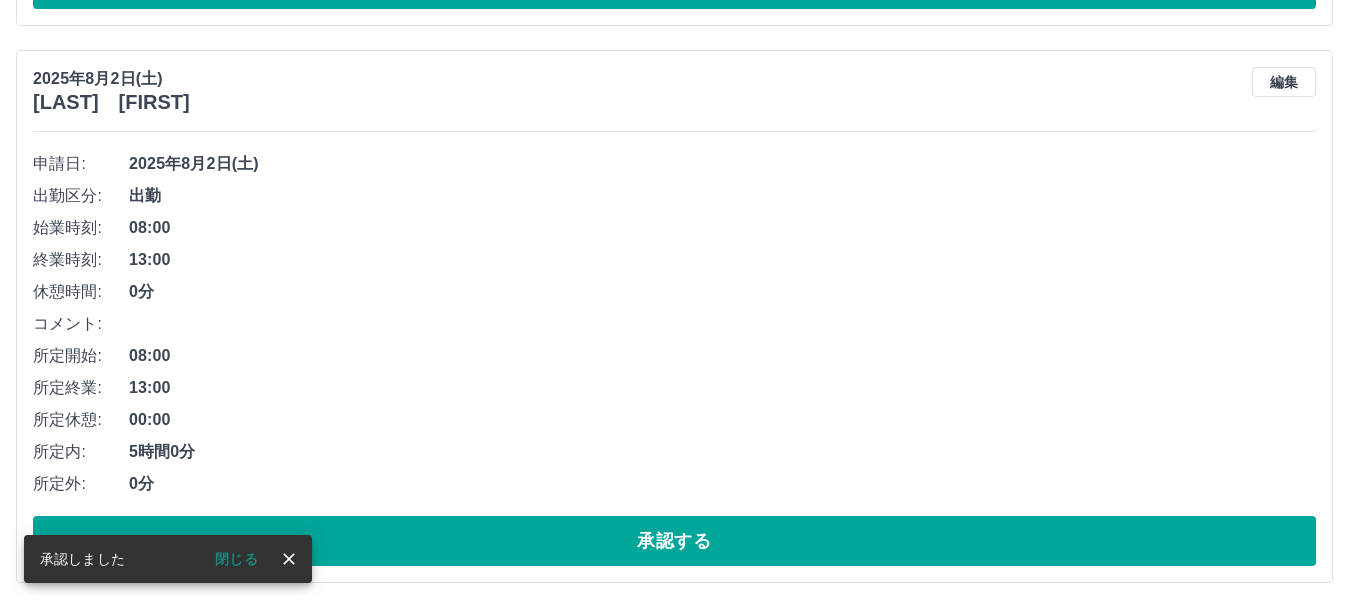 scroll, scrollTop: 3907, scrollLeft: 0, axis: vertical 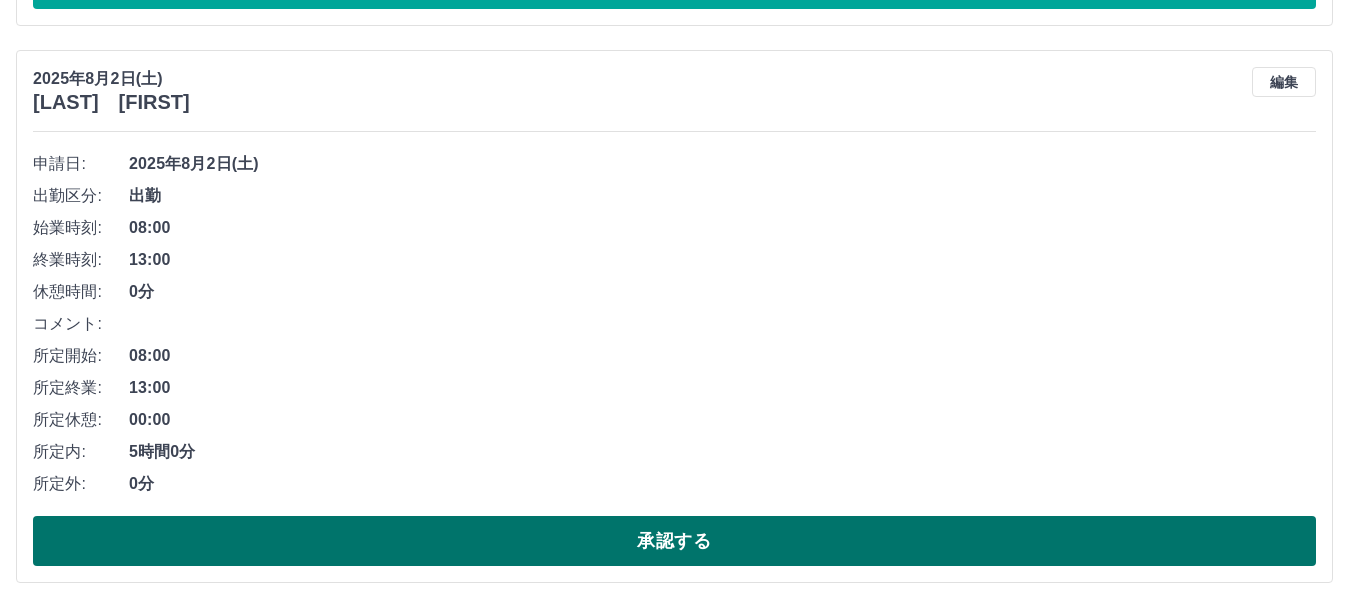 click on "承認する" at bounding box center [674, 541] 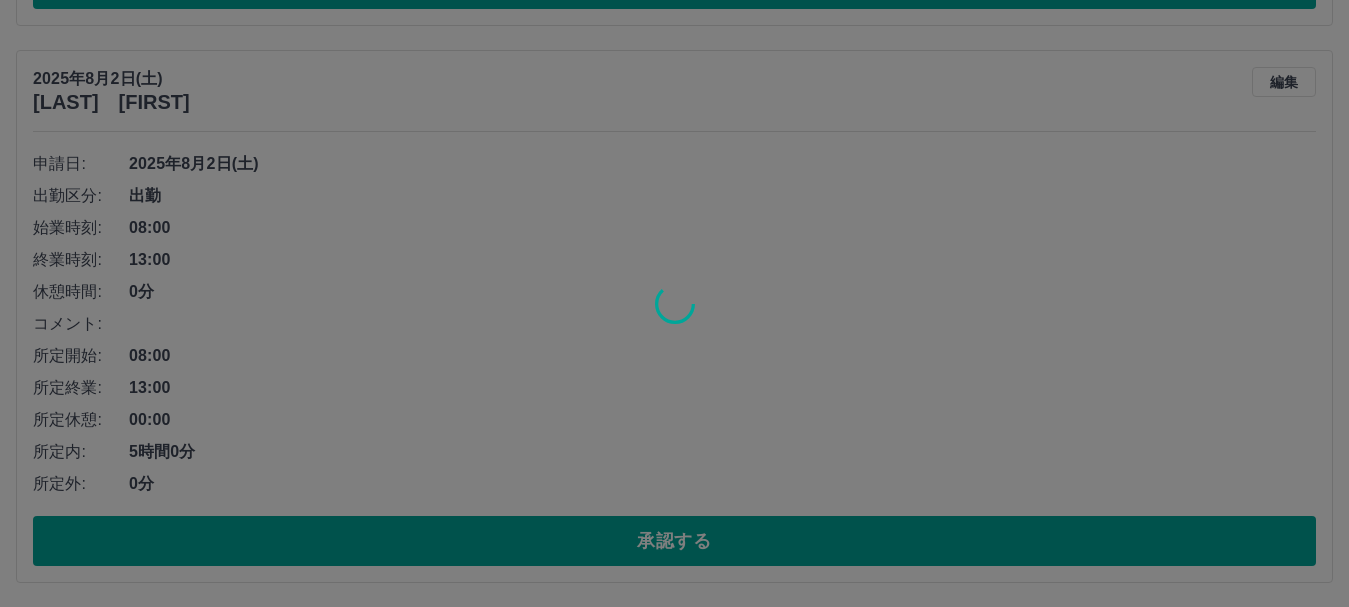 scroll, scrollTop: 3350, scrollLeft: 0, axis: vertical 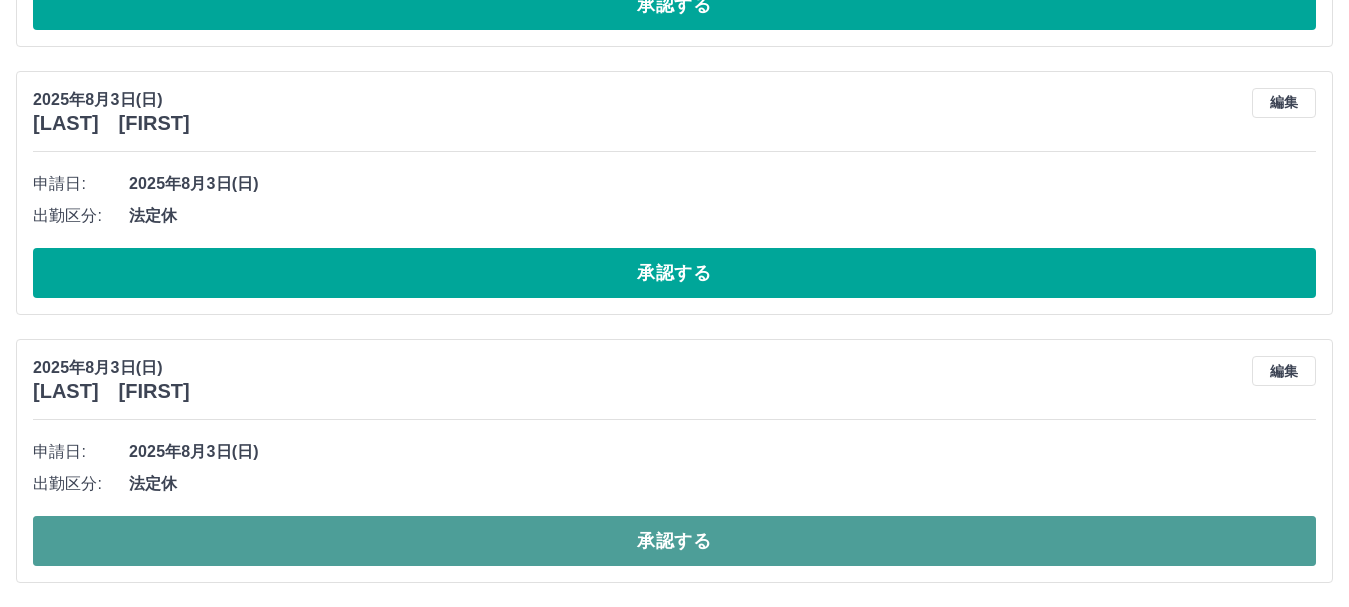 click on "承認する" at bounding box center (674, 541) 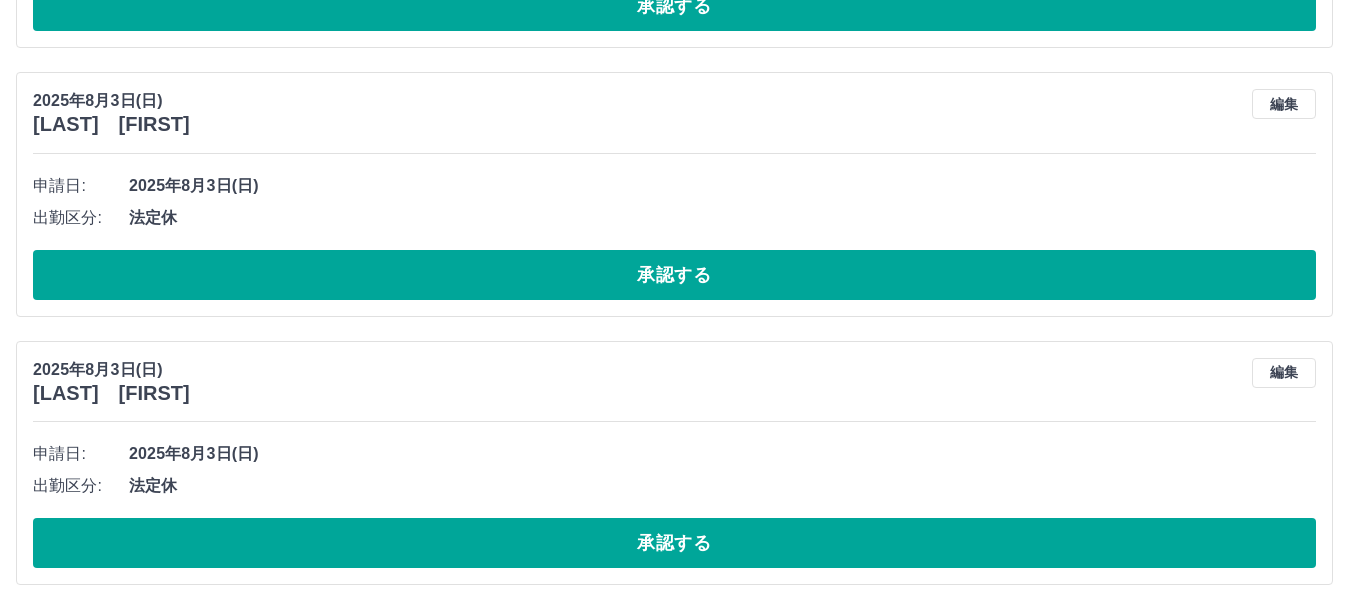 scroll, scrollTop: 3082, scrollLeft: 0, axis: vertical 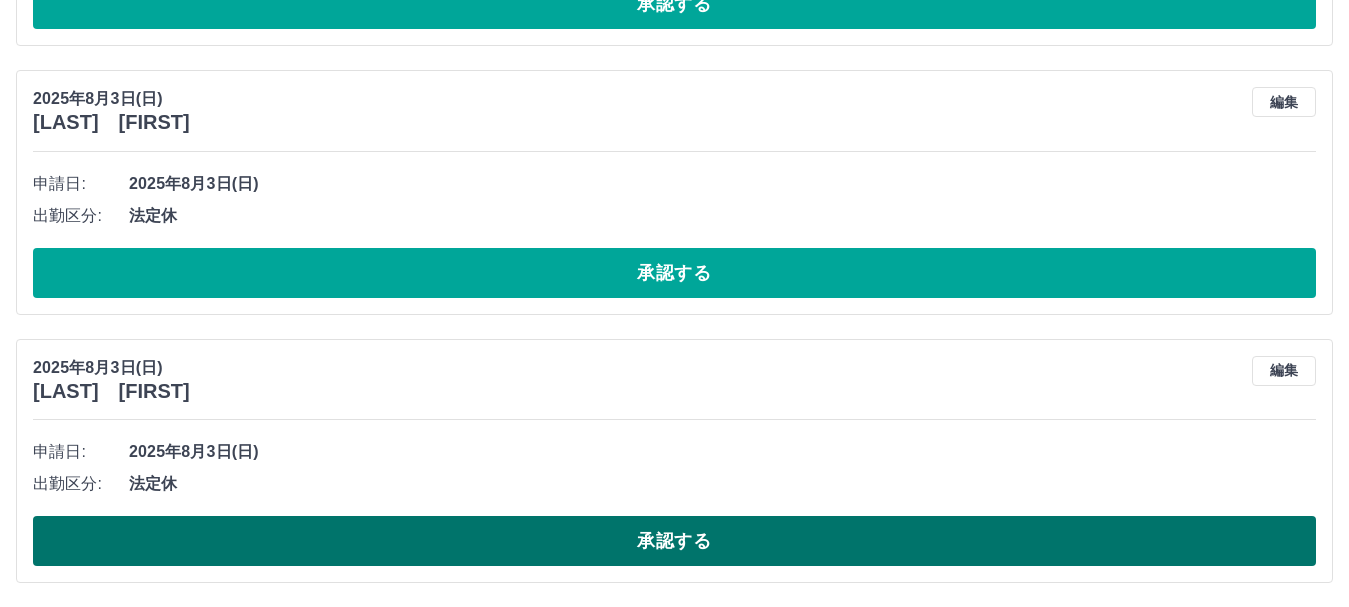 click on "承認する" at bounding box center (674, 541) 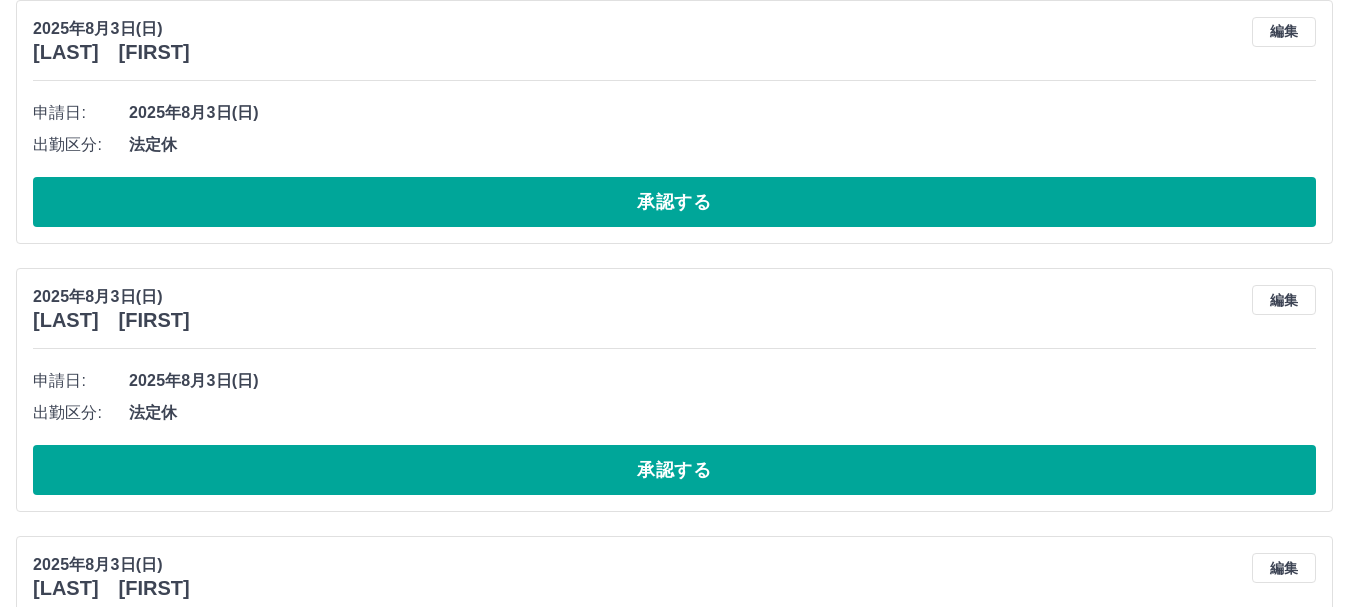 scroll, scrollTop: 2814, scrollLeft: 0, axis: vertical 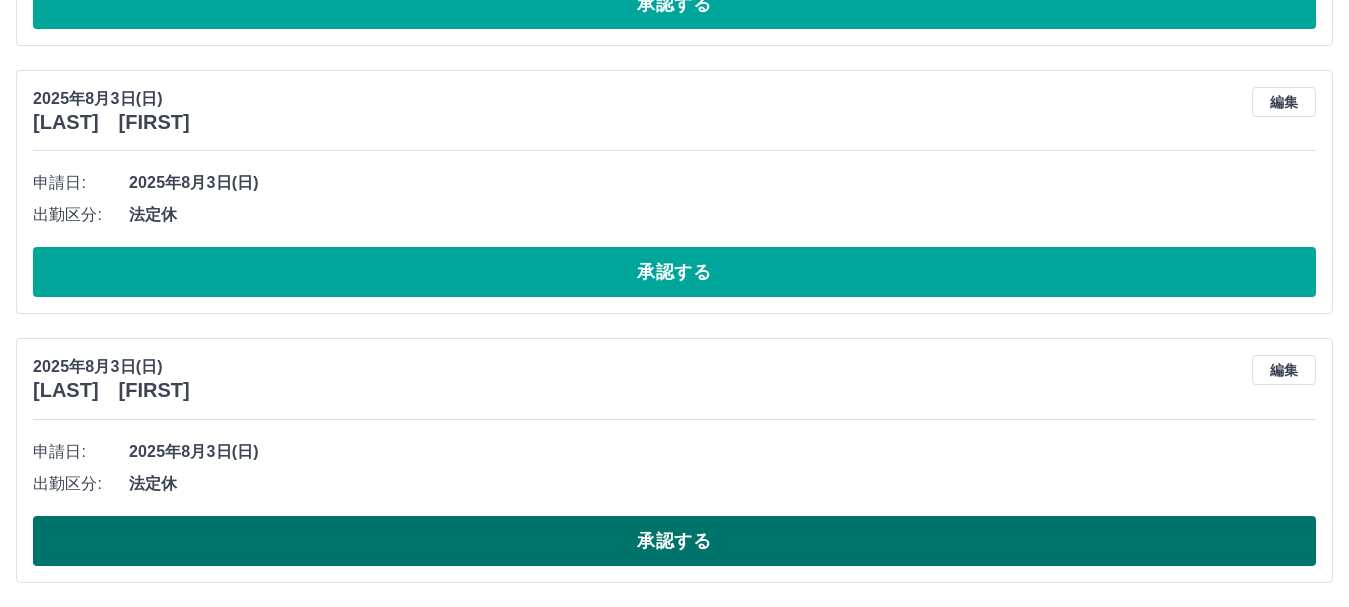 click on "承認する" at bounding box center [674, 541] 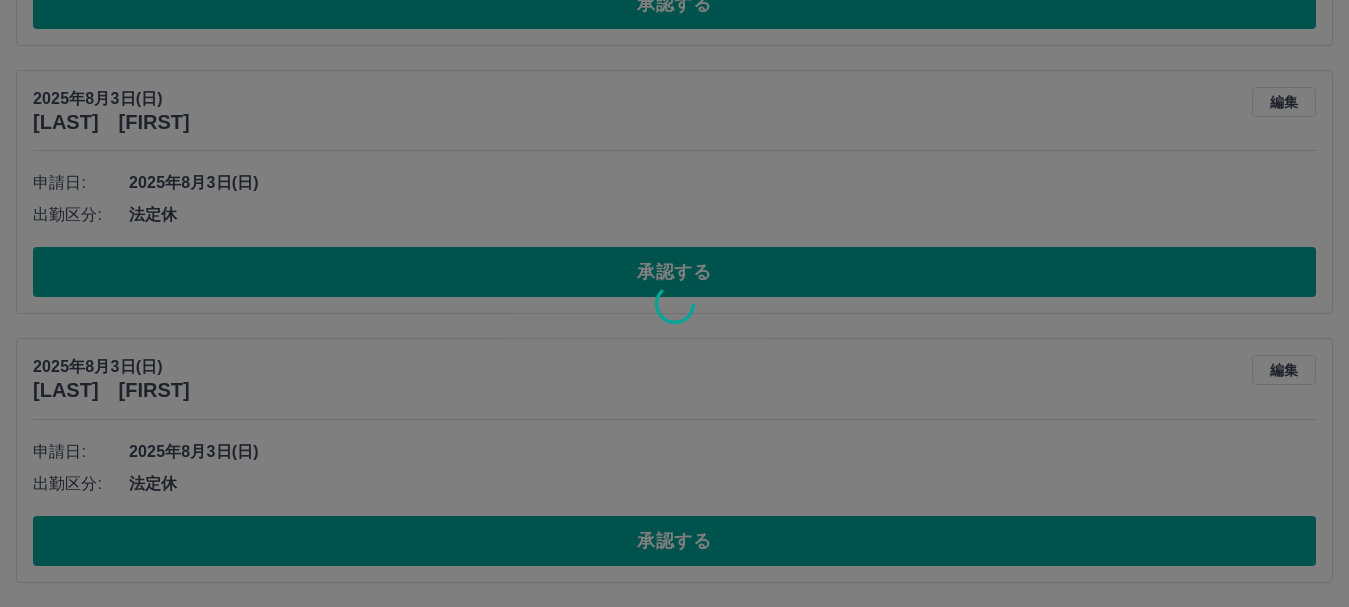 scroll, scrollTop: 2545, scrollLeft: 0, axis: vertical 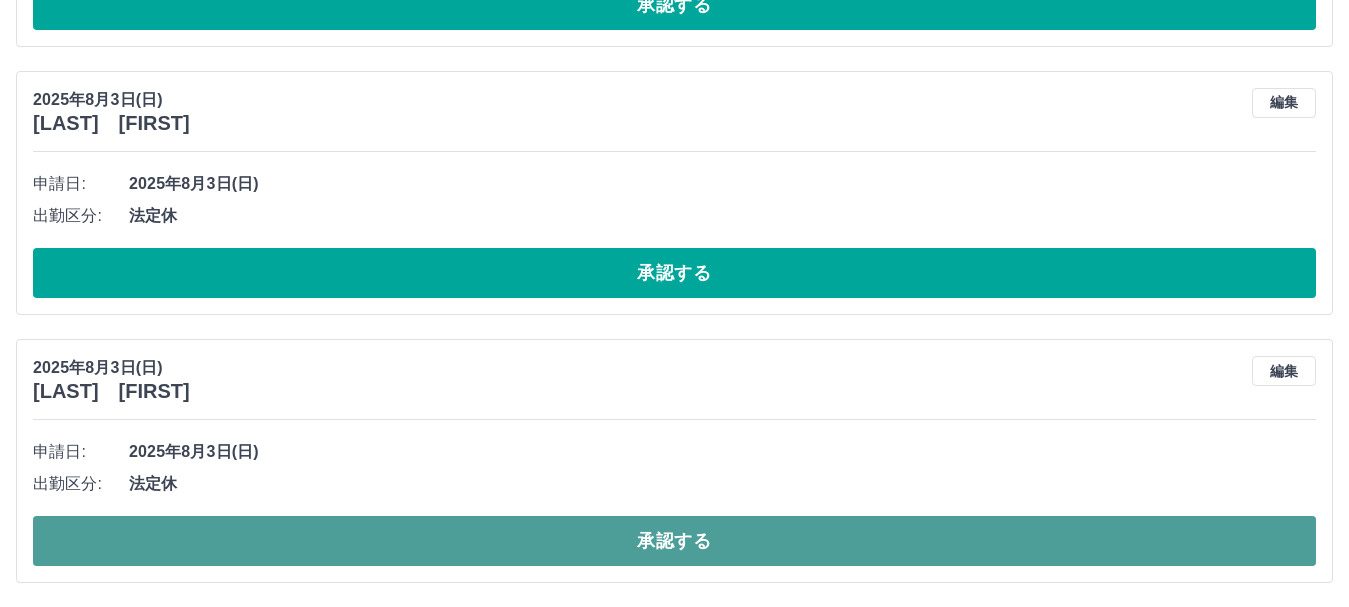 click on "承認する" at bounding box center [674, 541] 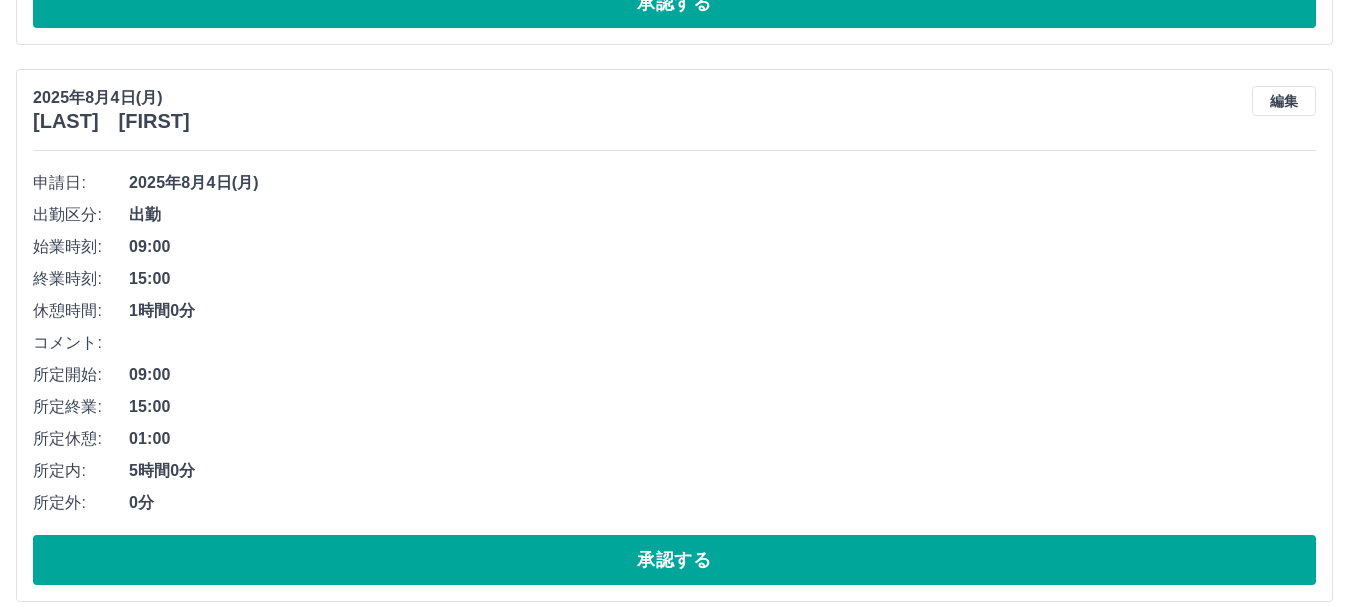 scroll, scrollTop: 1177, scrollLeft: 0, axis: vertical 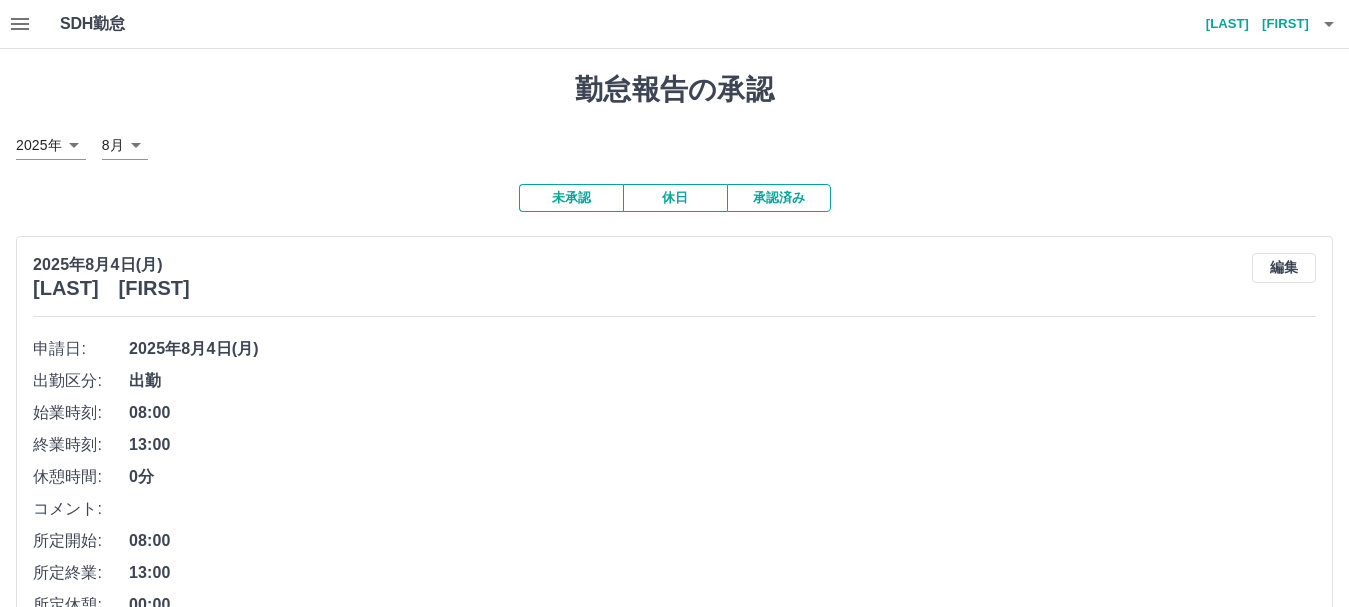 click on "承認済み" at bounding box center [779, 198] 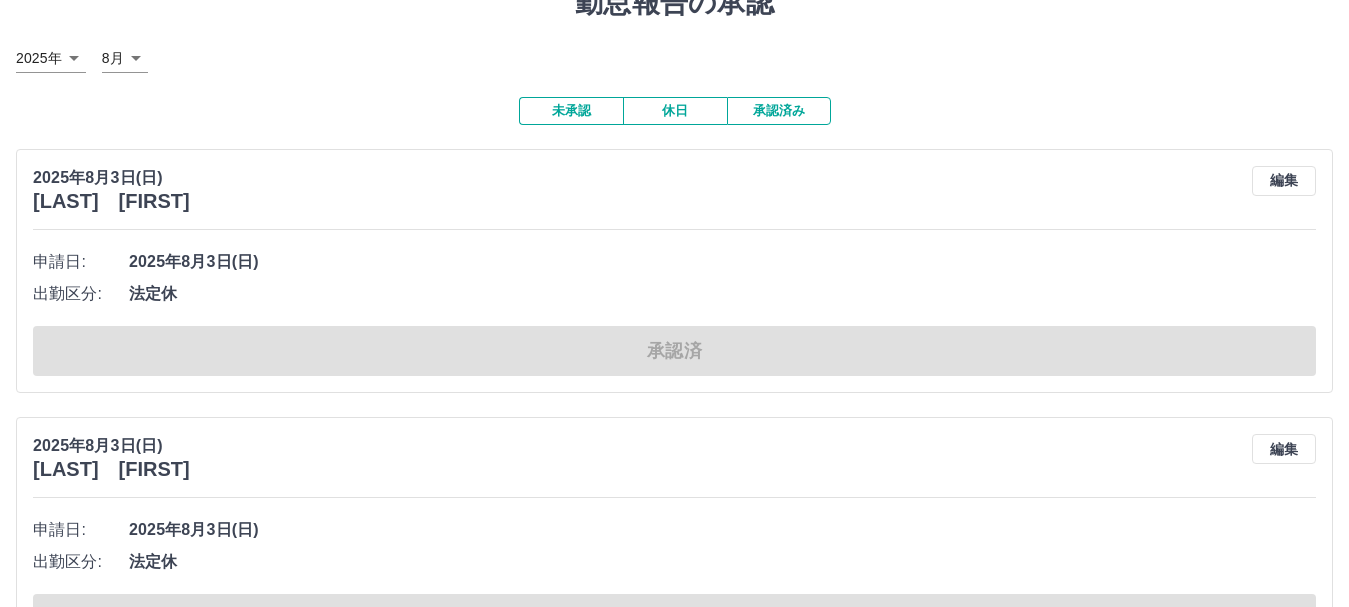 scroll, scrollTop: 0, scrollLeft: 0, axis: both 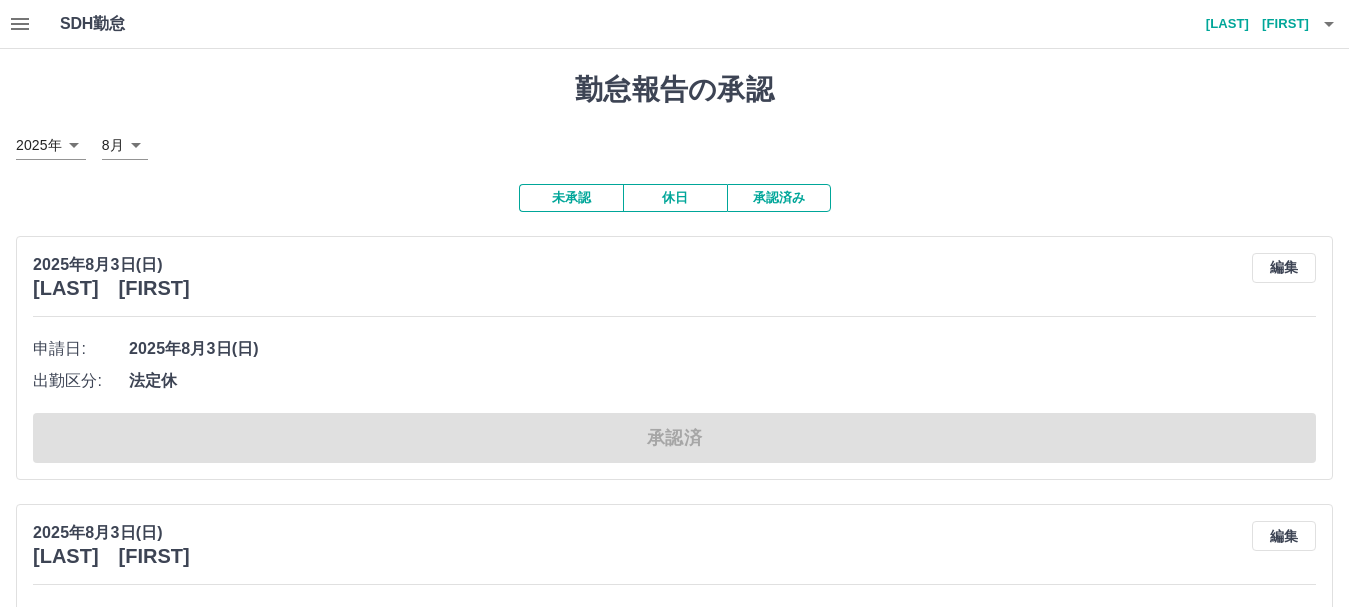 click on "未承認" at bounding box center [571, 198] 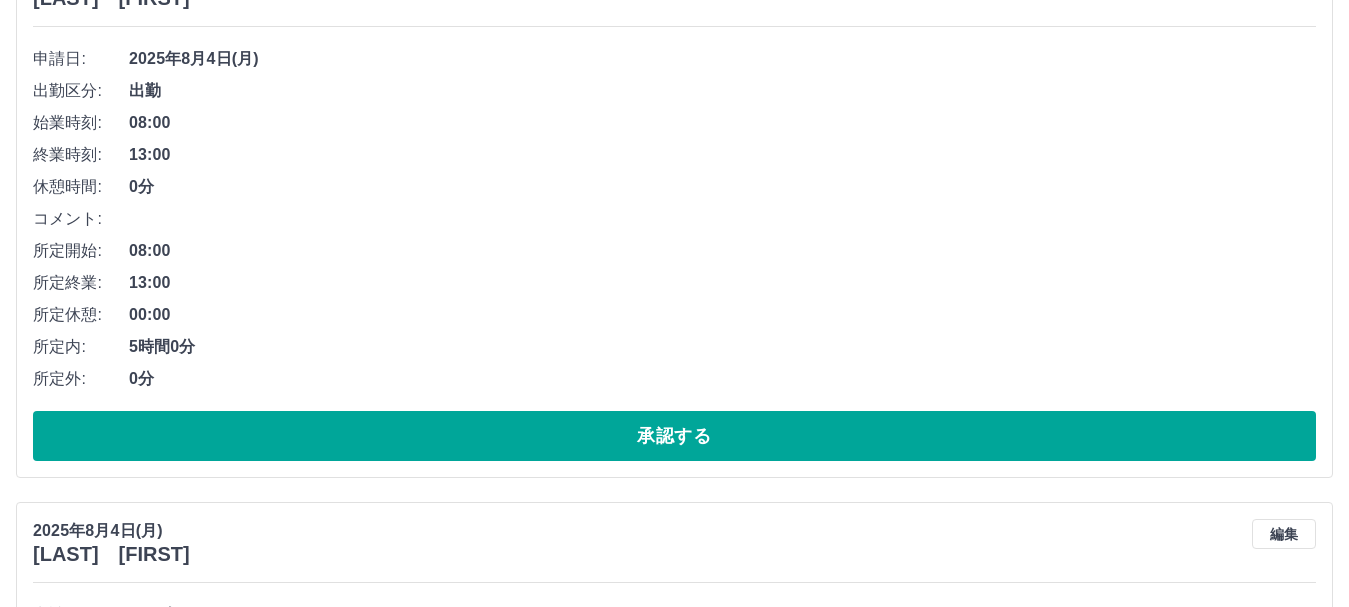 scroll, scrollTop: 100, scrollLeft: 0, axis: vertical 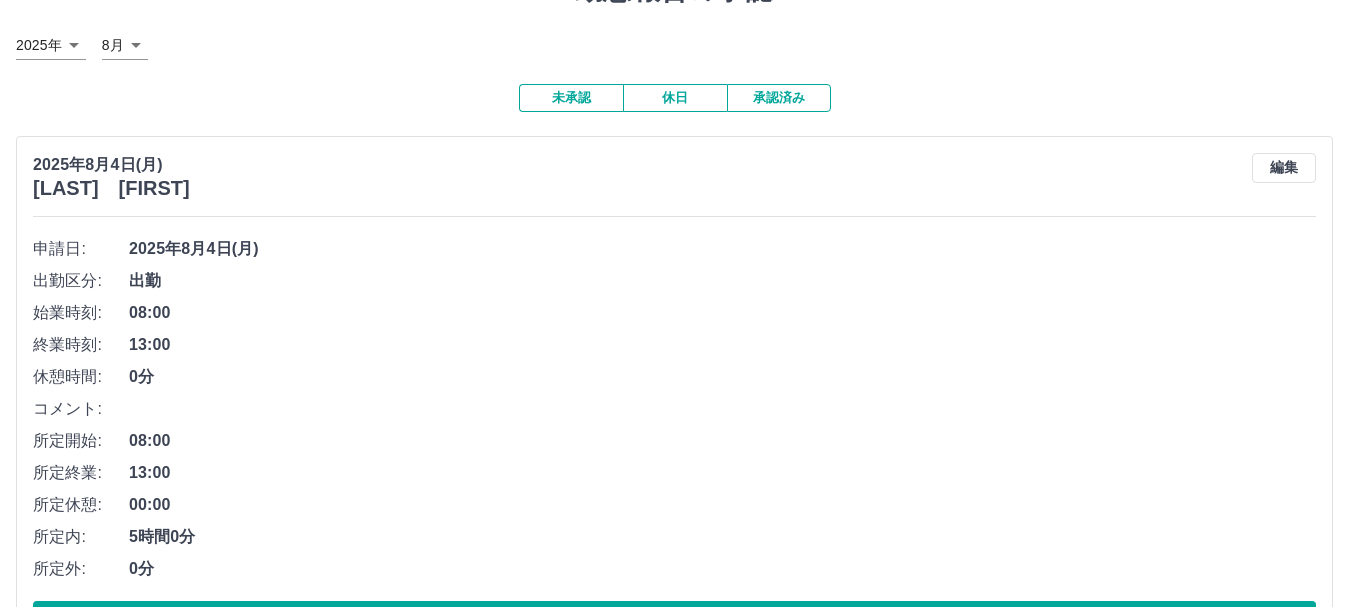 click on "未承認" at bounding box center [571, 98] 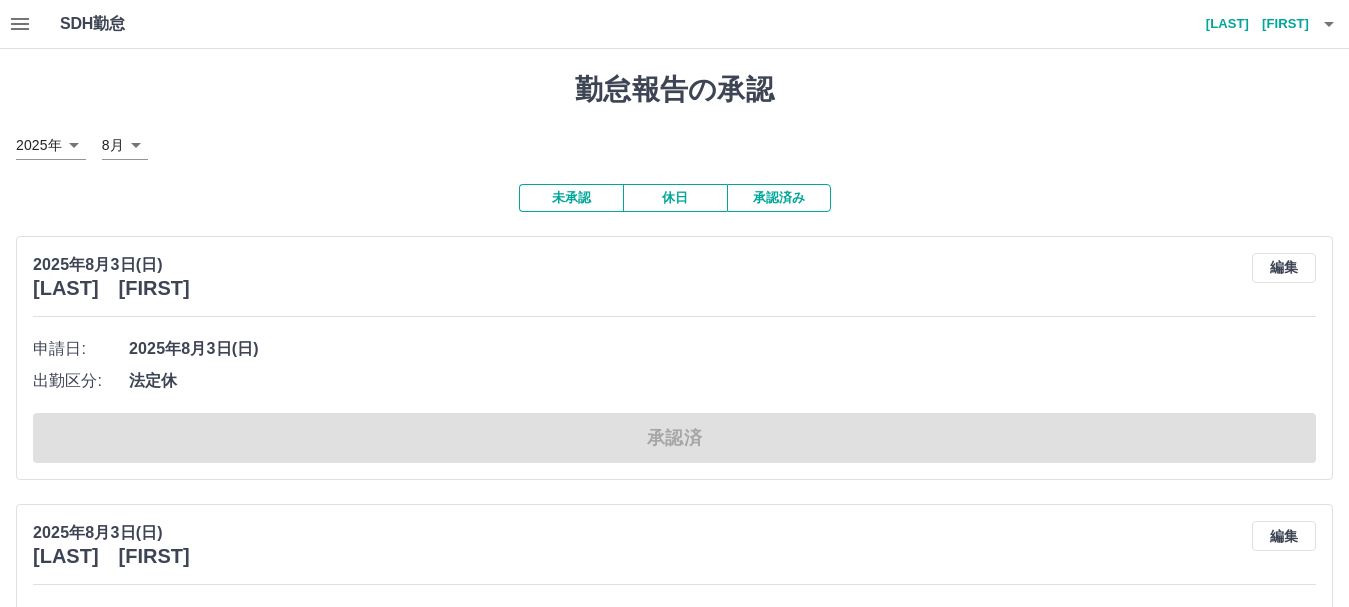 click on "未承認" at bounding box center [571, 198] 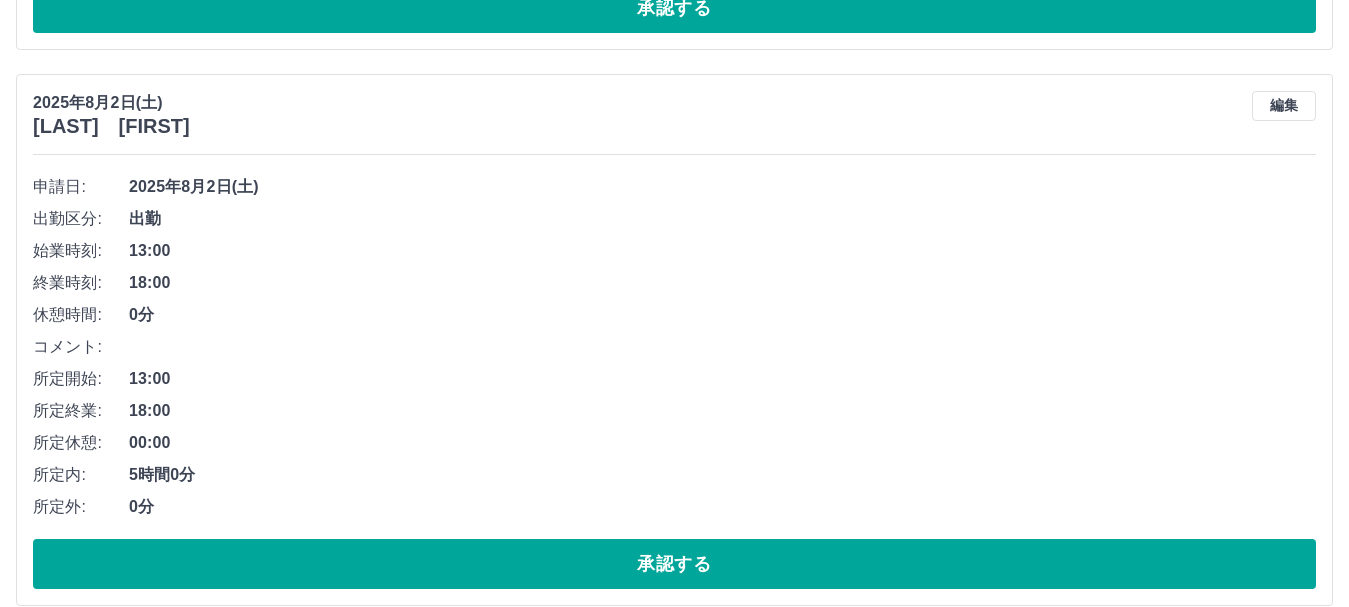 scroll, scrollTop: 3370, scrollLeft: 0, axis: vertical 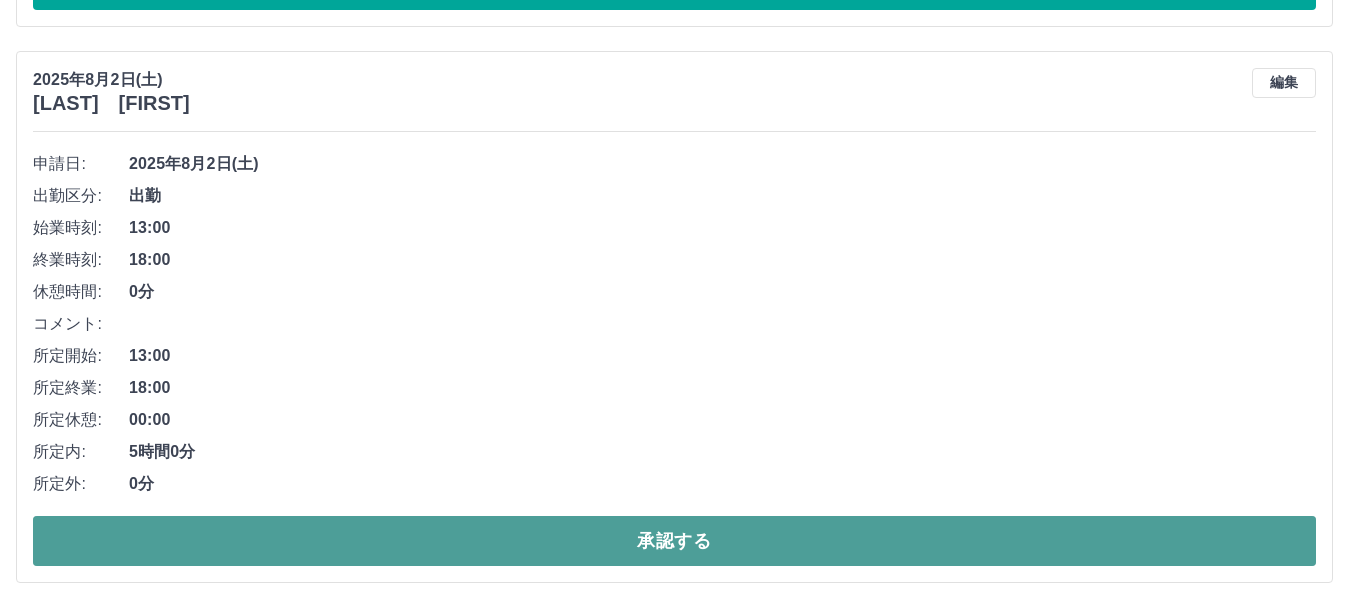 click on "承認する" at bounding box center [674, 541] 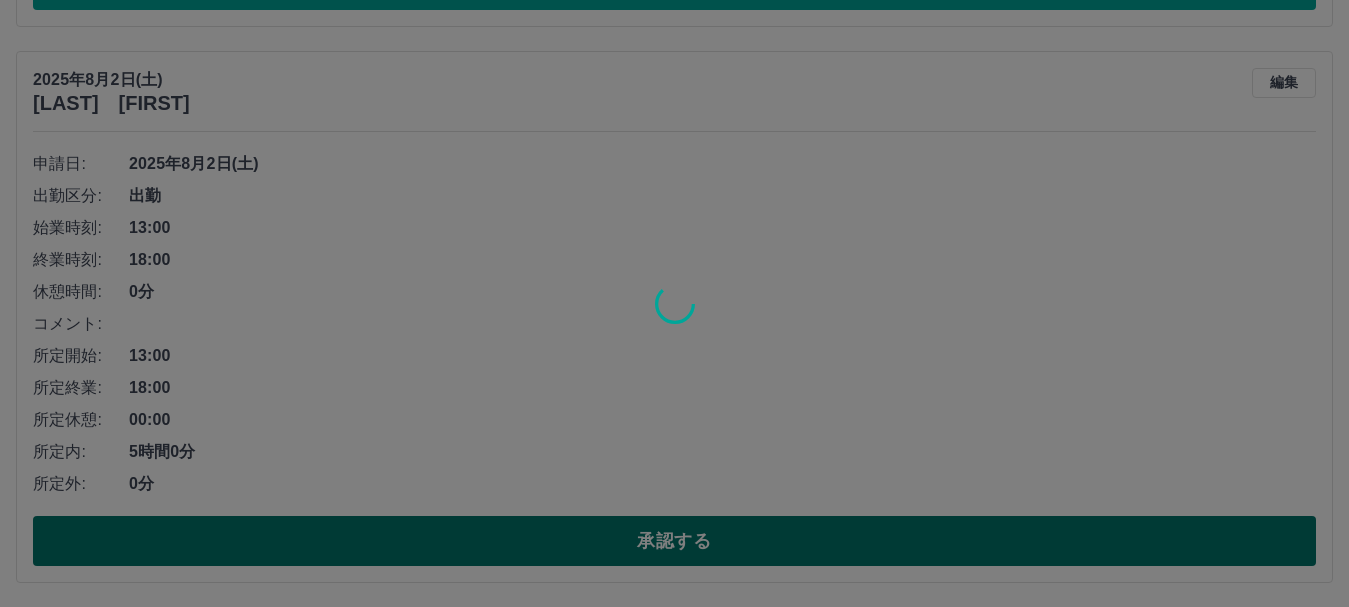scroll, scrollTop: 2814, scrollLeft: 0, axis: vertical 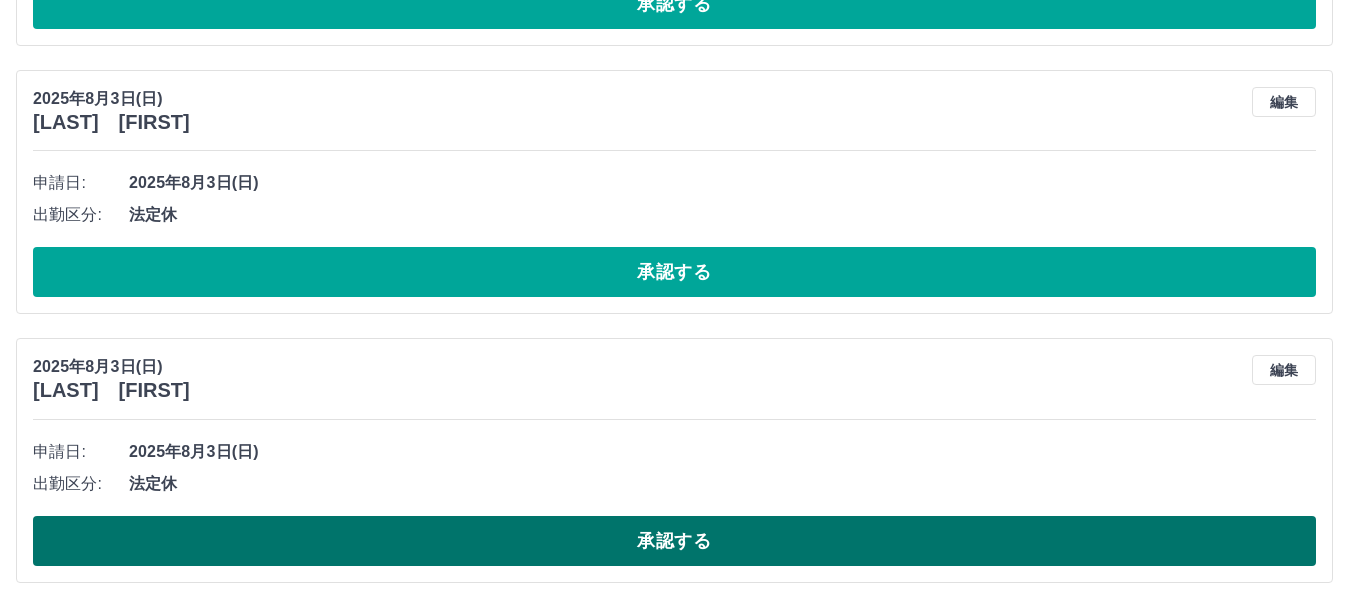 click on "承認する" at bounding box center [674, 541] 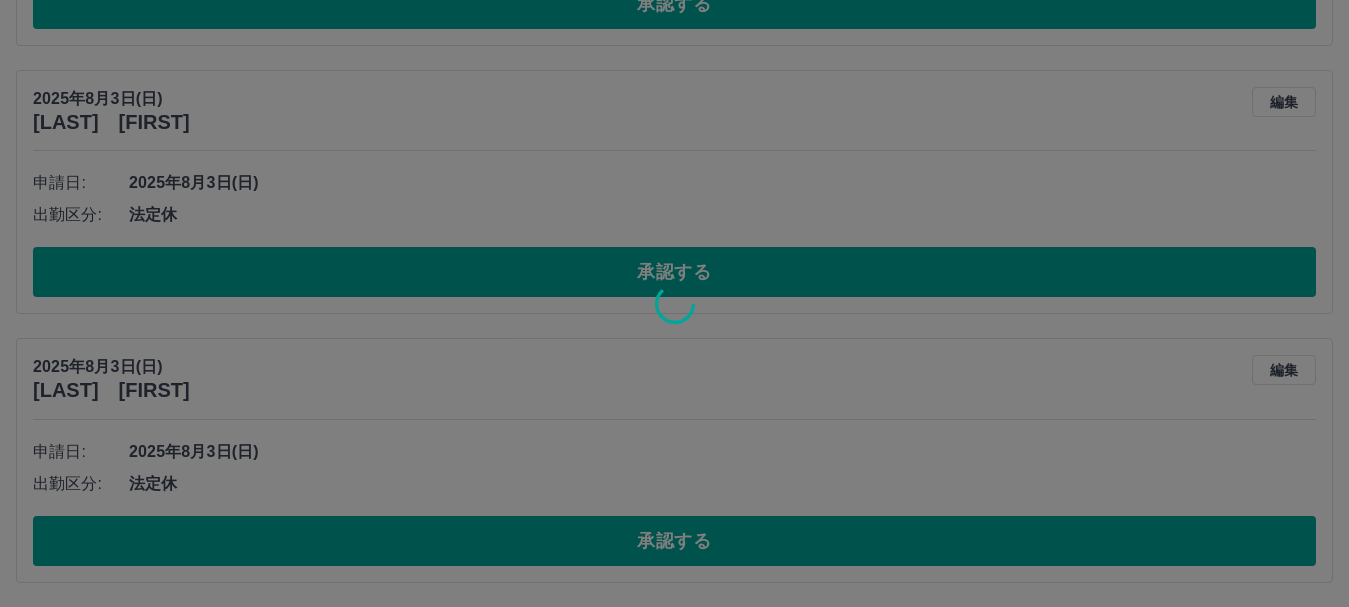 scroll, scrollTop: 2545, scrollLeft: 0, axis: vertical 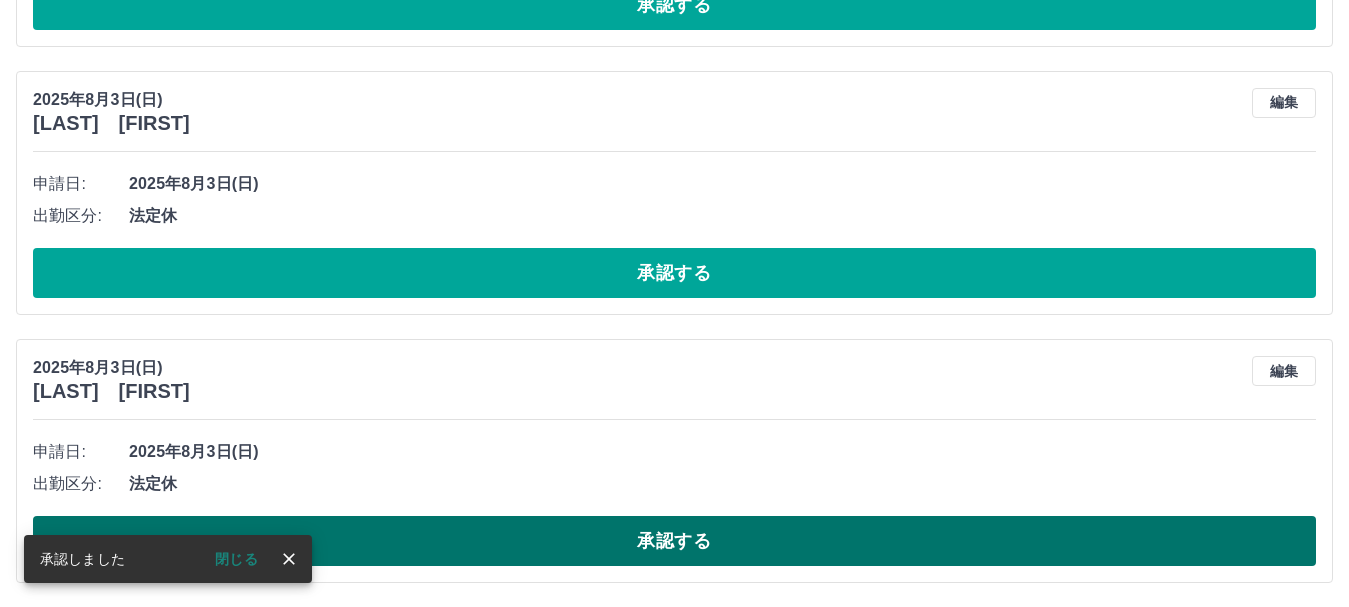 click on "承認する" at bounding box center [674, 541] 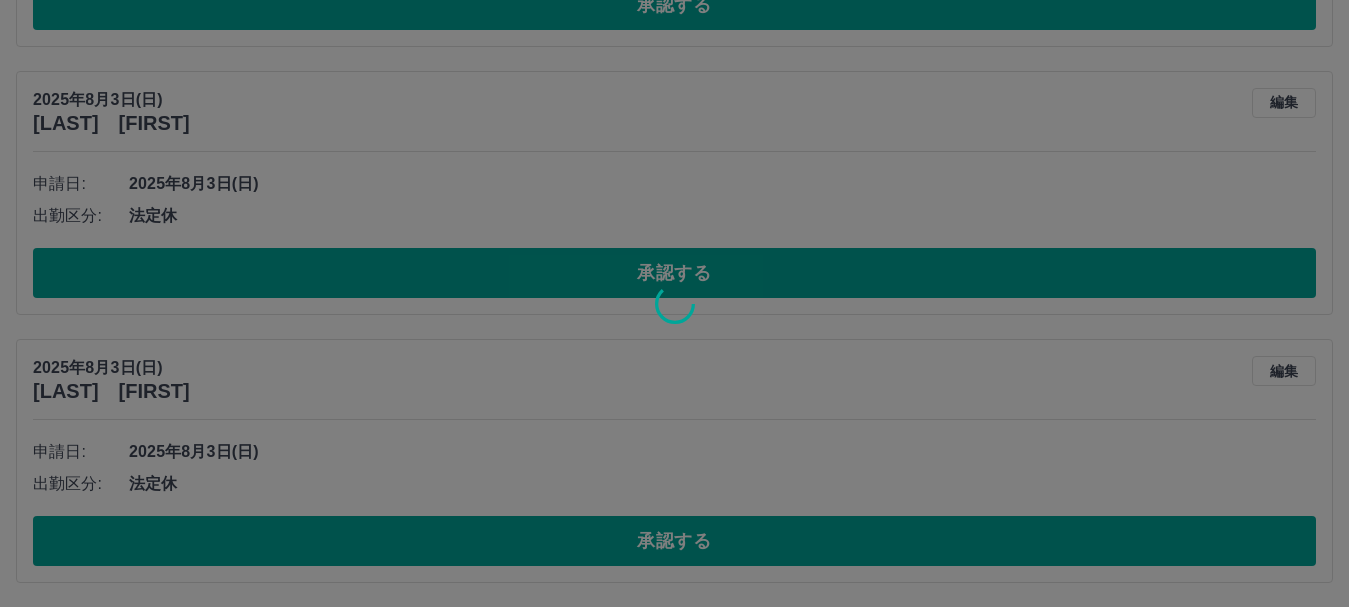scroll, scrollTop: 2277, scrollLeft: 0, axis: vertical 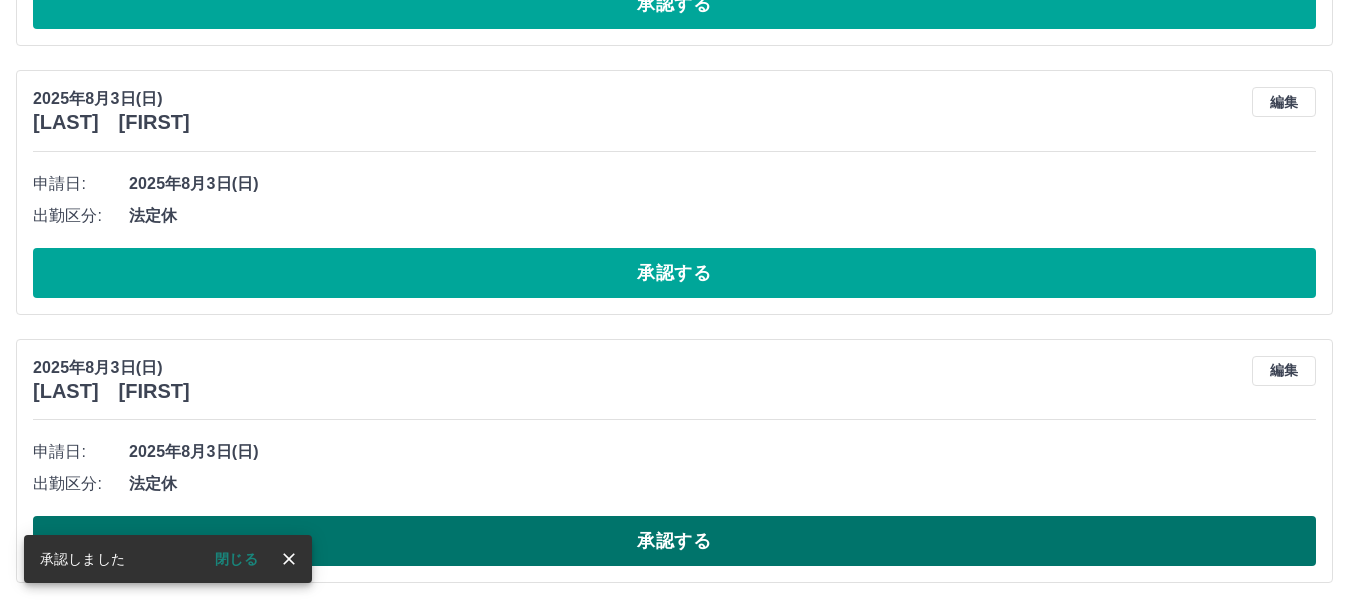 click on "承認する" at bounding box center [674, 541] 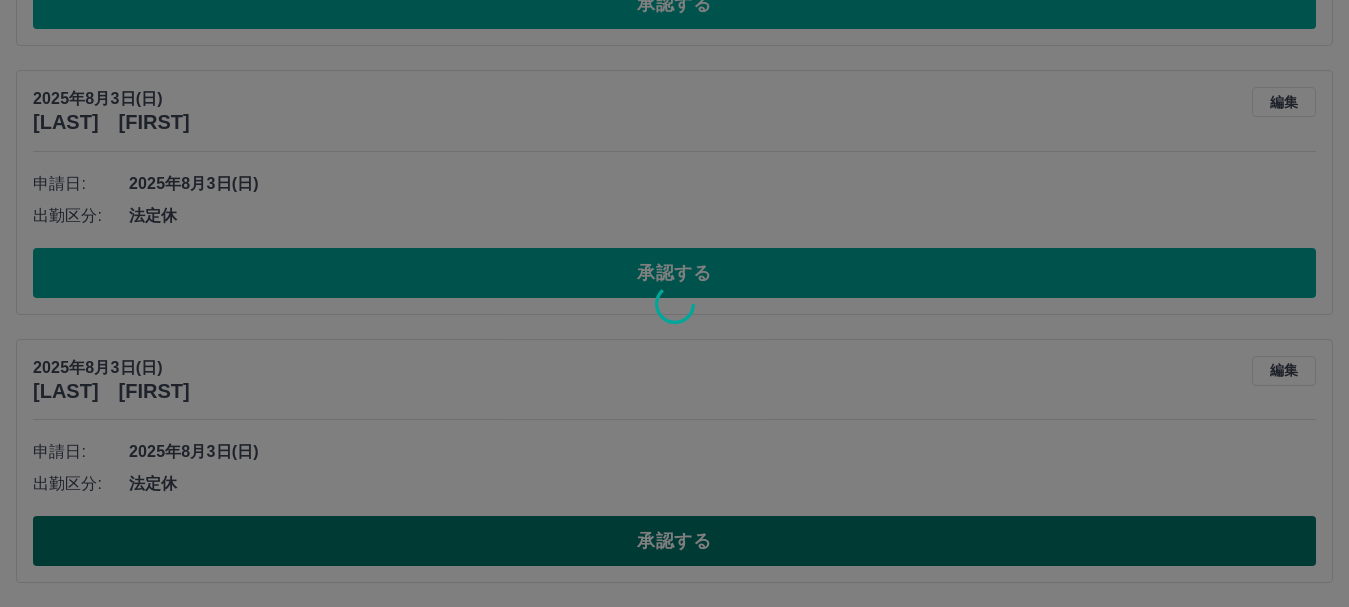 scroll, scrollTop: 2009, scrollLeft: 0, axis: vertical 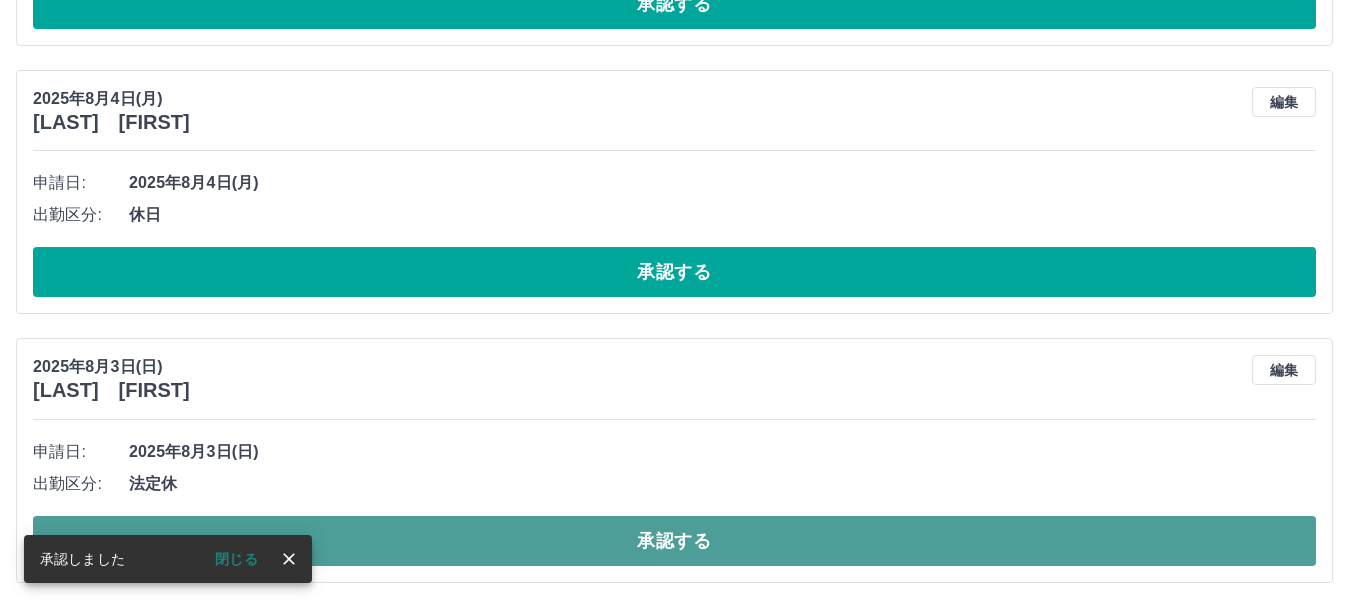 click on "承認する" at bounding box center [674, 541] 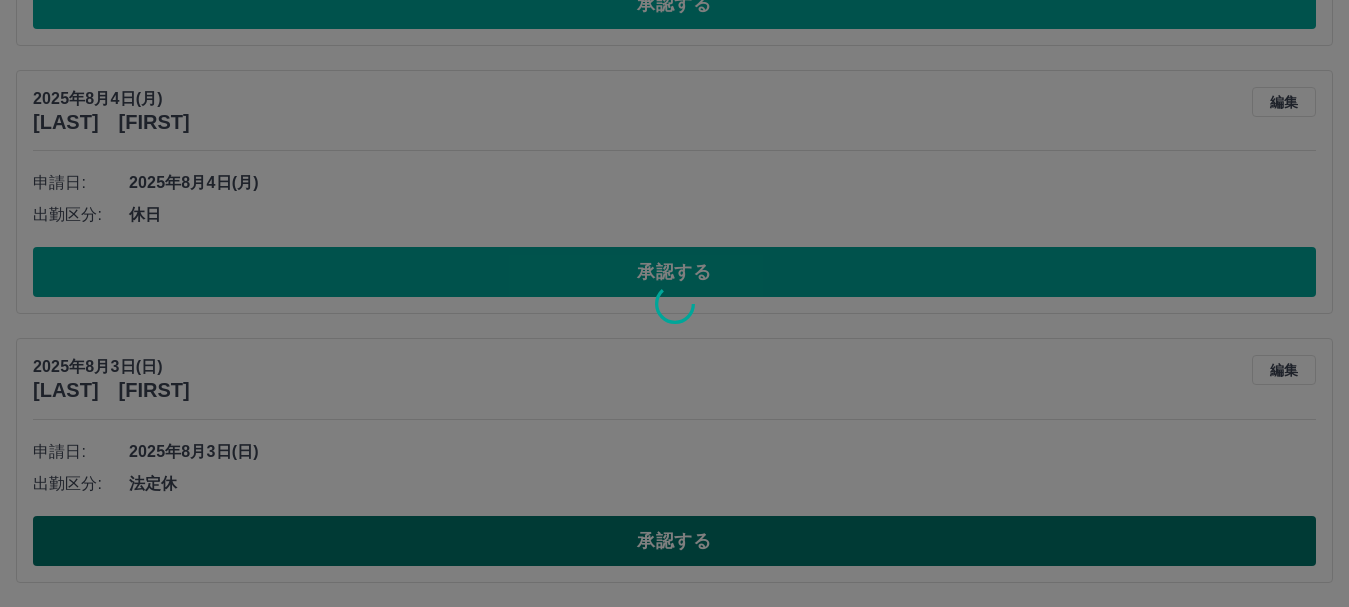 scroll, scrollTop: 1740, scrollLeft: 0, axis: vertical 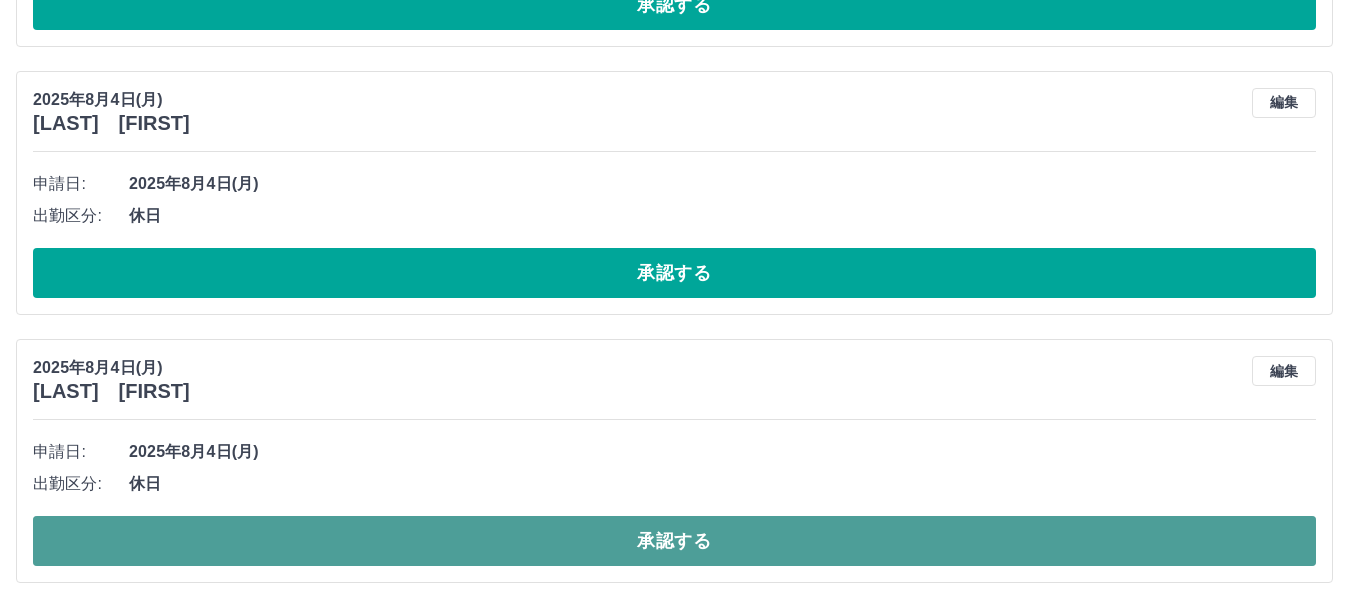 click on "承認する" at bounding box center (674, 541) 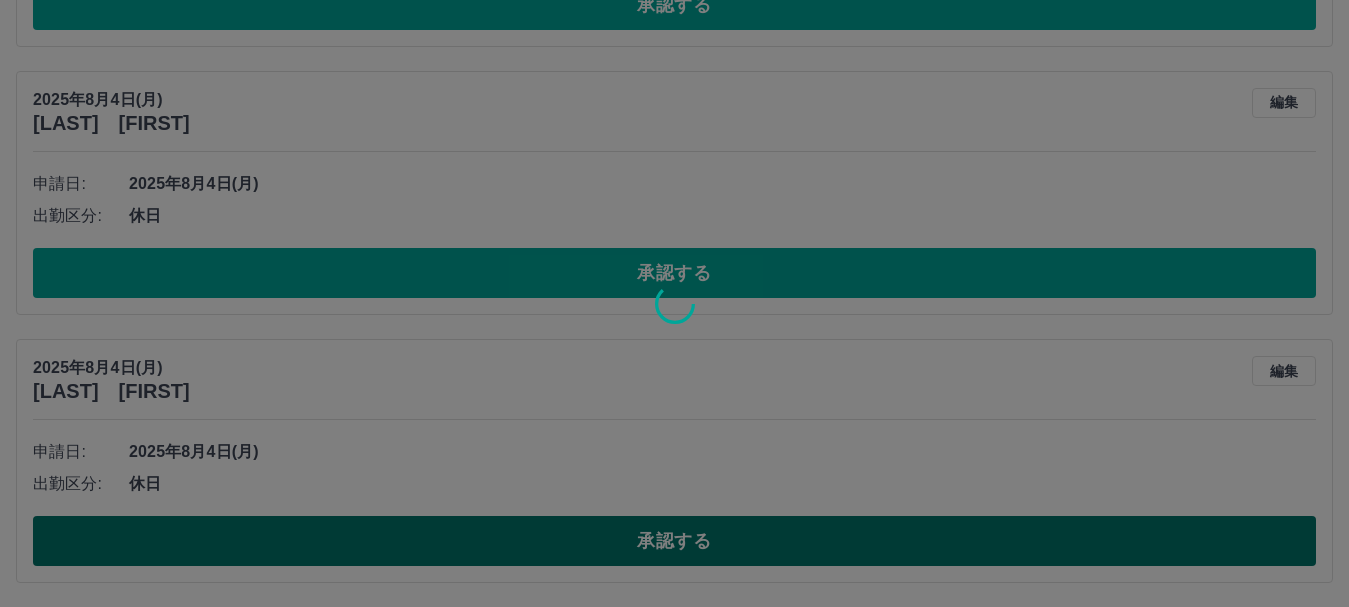 scroll, scrollTop: 1472, scrollLeft: 0, axis: vertical 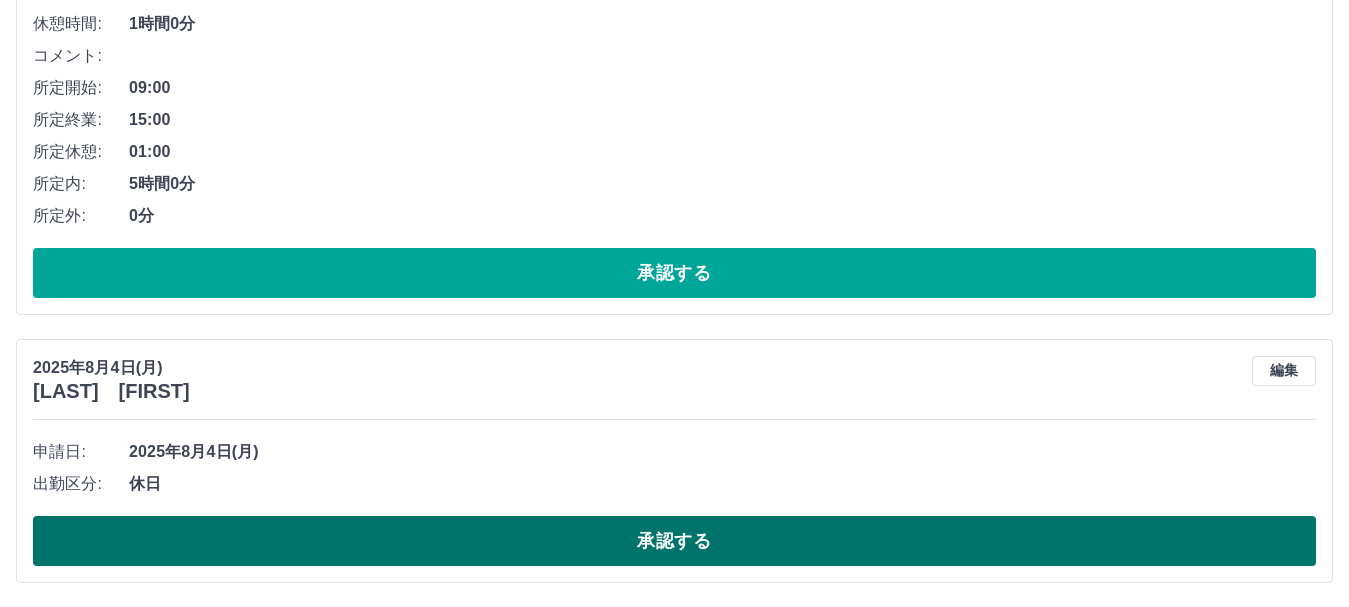 click on "承認する" at bounding box center (674, 541) 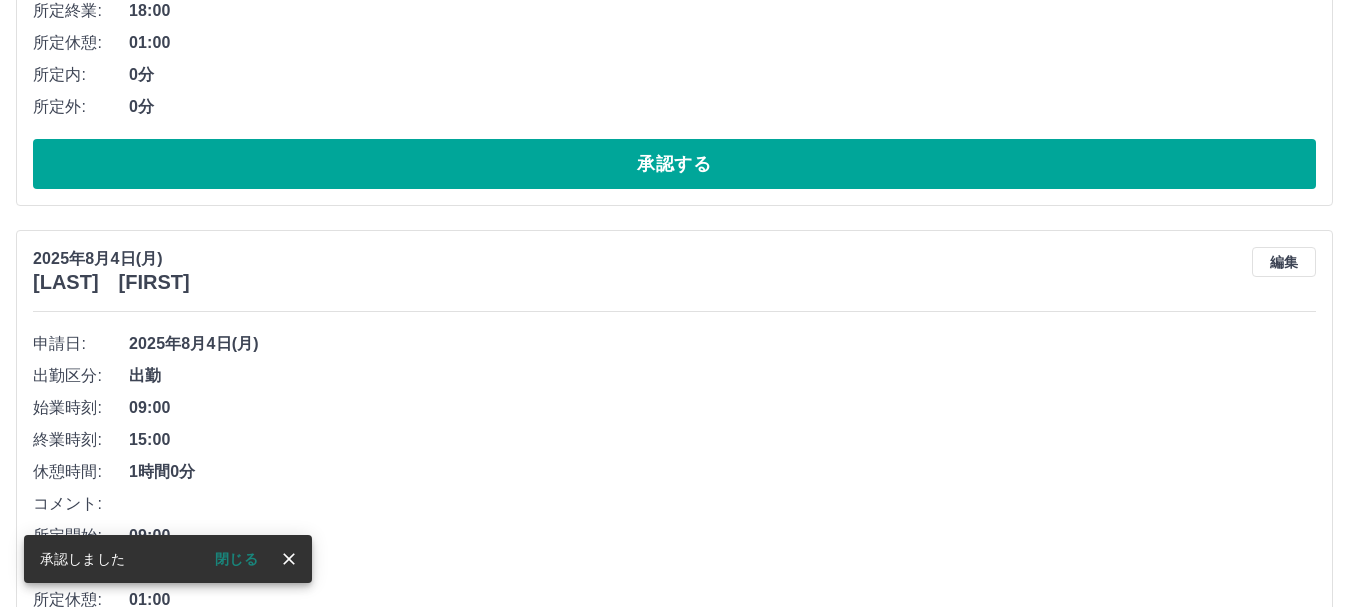 scroll, scrollTop: 804, scrollLeft: 0, axis: vertical 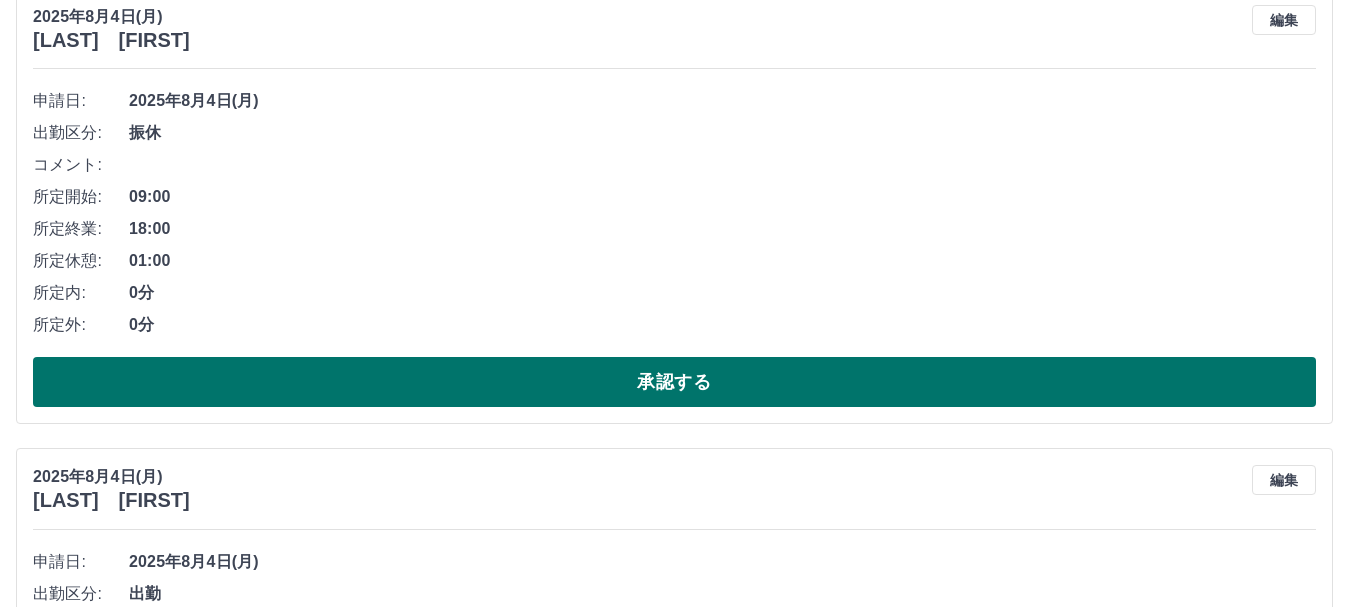 click on "承認する" at bounding box center [674, 382] 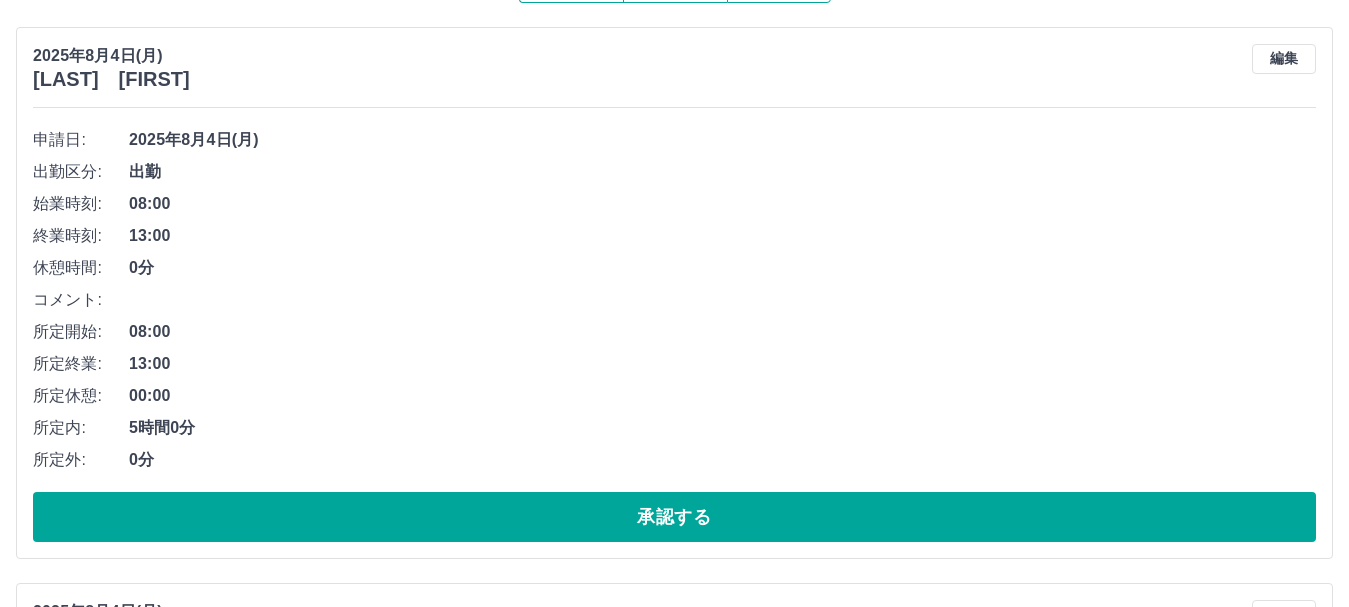 scroll, scrollTop: 244, scrollLeft: 0, axis: vertical 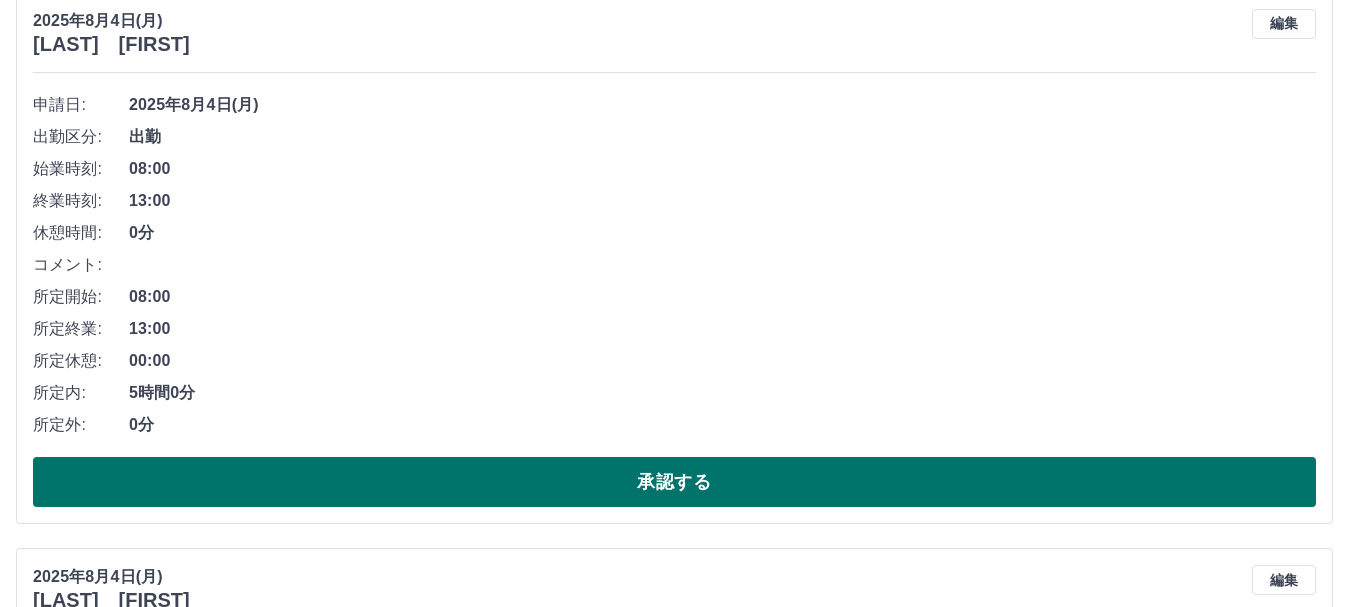 click on "承認する" at bounding box center [674, 482] 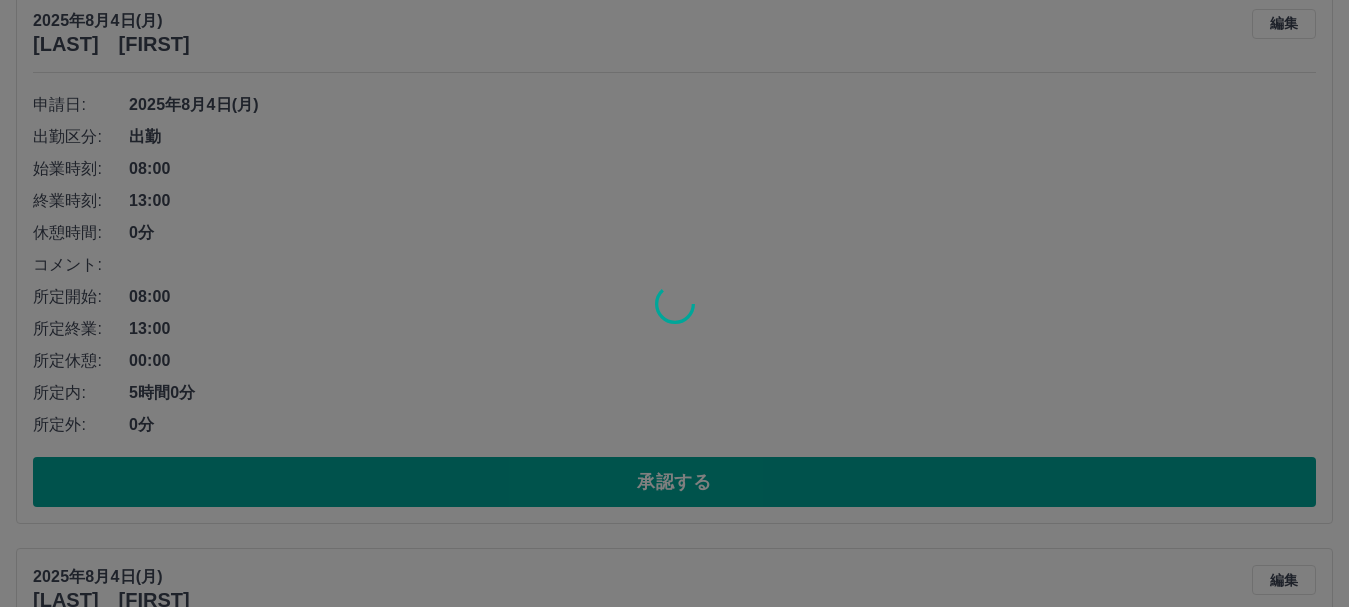 scroll, scrollTop: 0, scrollLeft: 0, axis: both 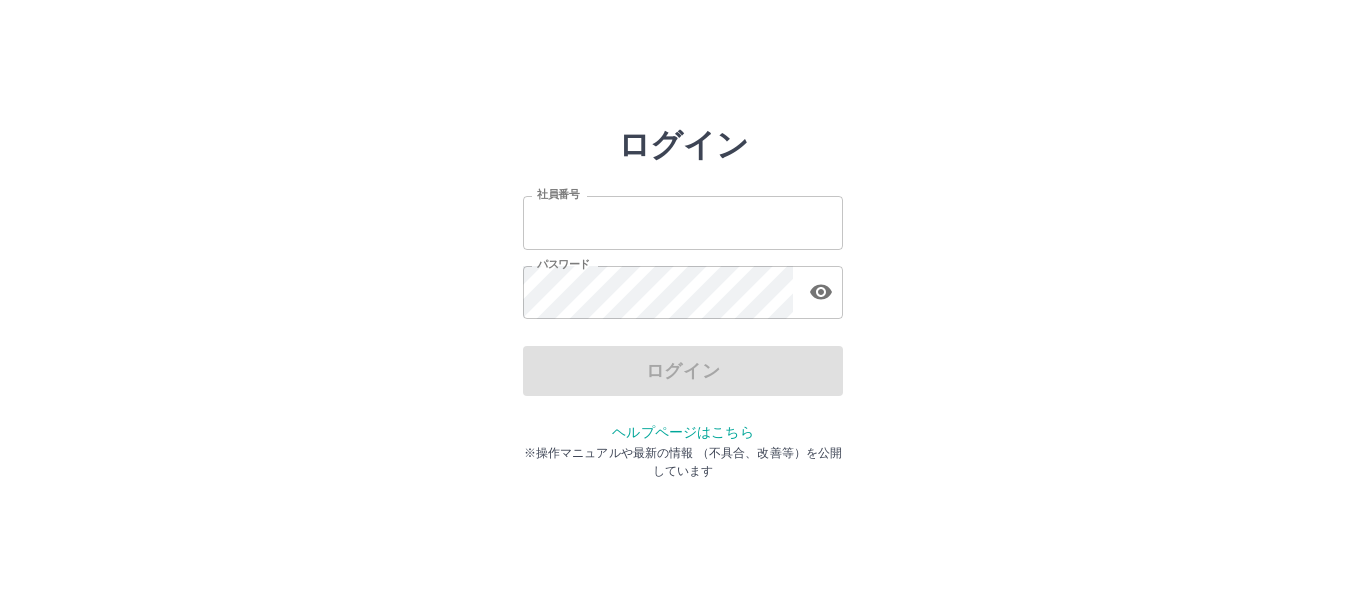 type on "*******" 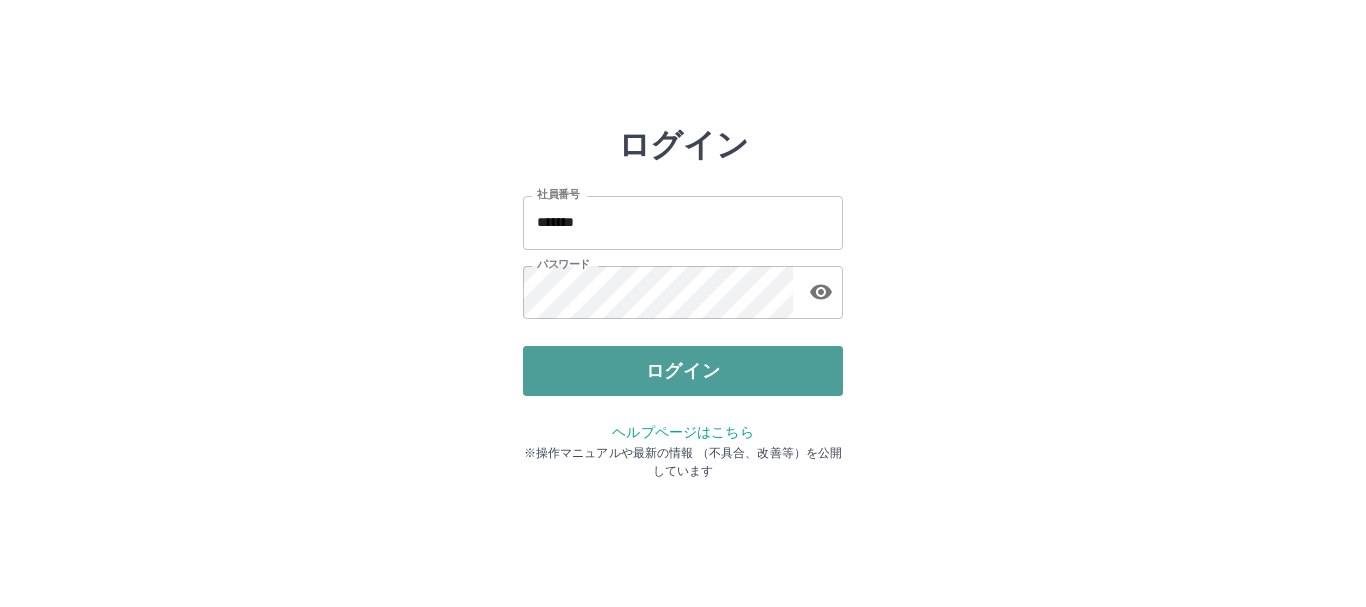 click on "ログイン" at bounding box center (683, 371) 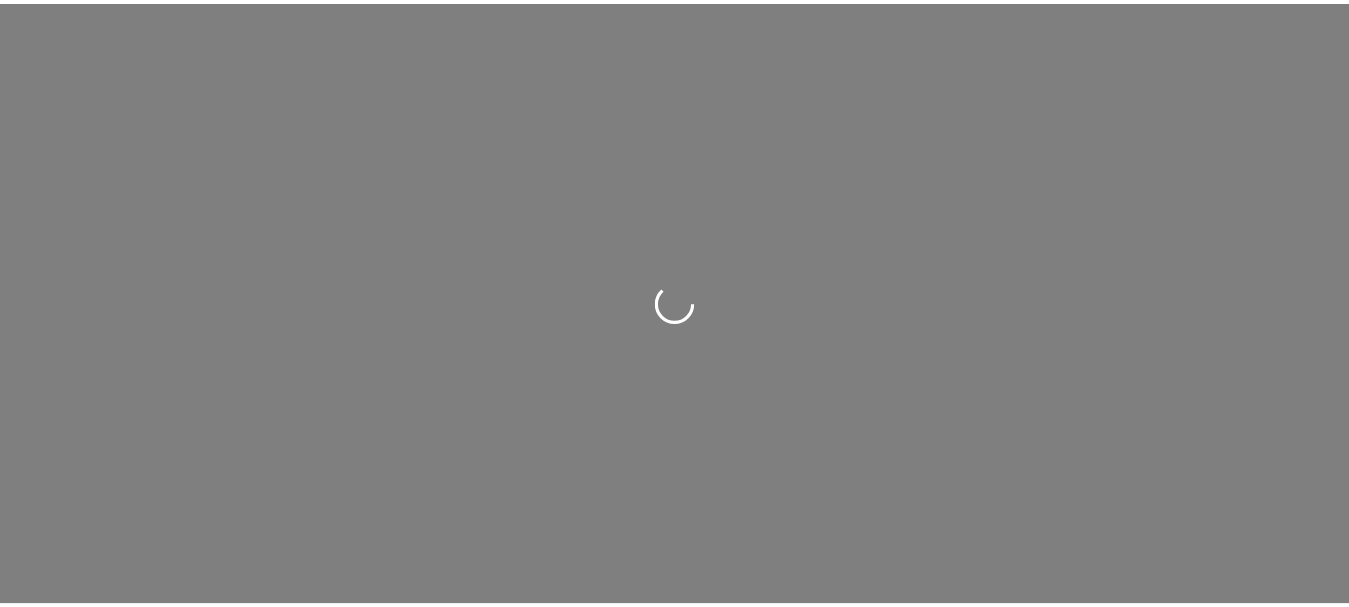 scroll, scrollTop: 0, scrollLeft: 0, axis: both 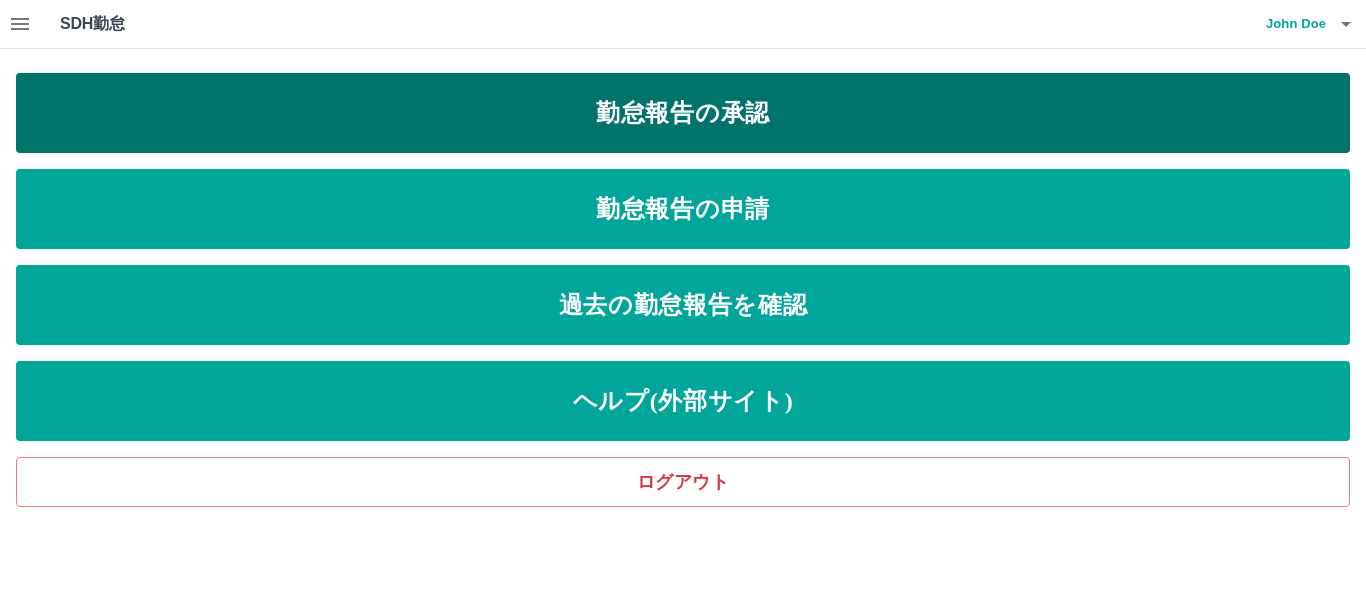 click on "勤怠報告の承認" at bounding box center (683, 113) 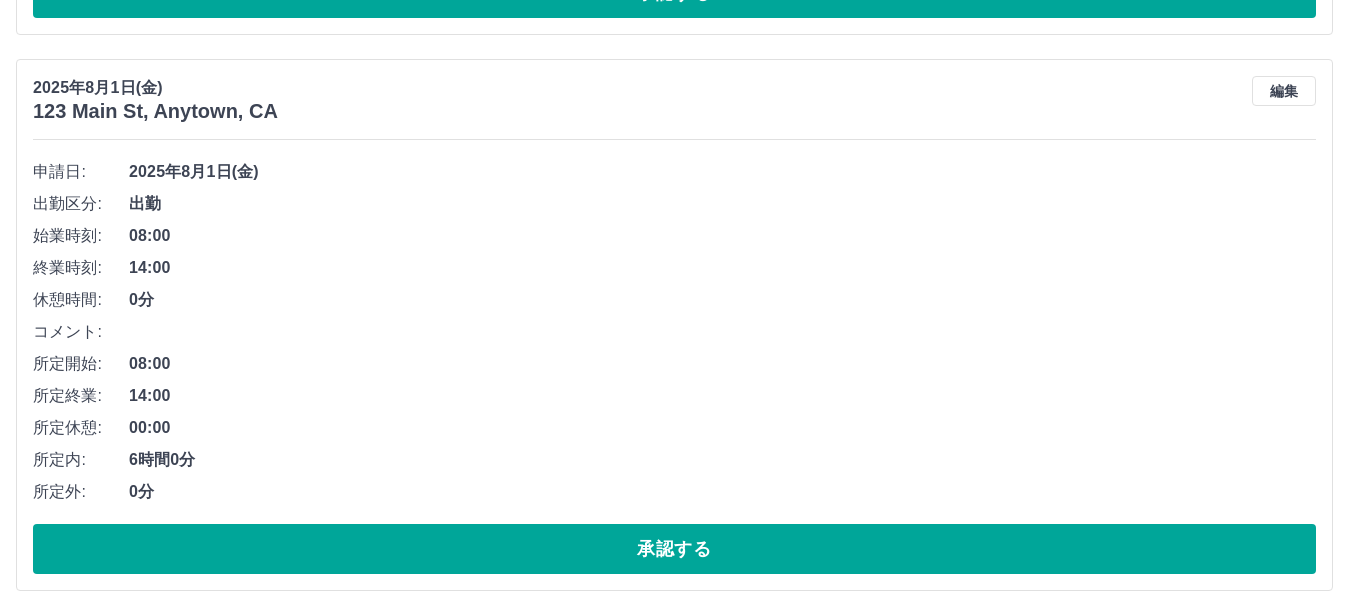 scroll, scrollTop: 2929, scrollLeft: 0, axis: vertical 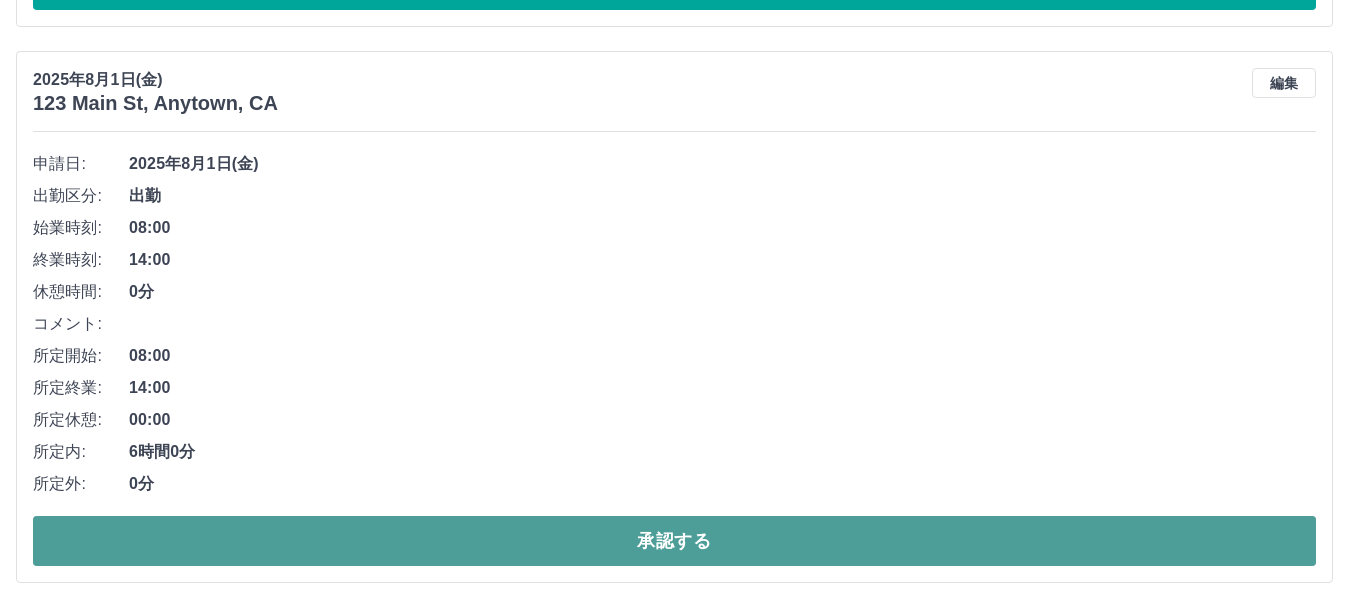 click on "承認する" at bounding box center [674, 541] 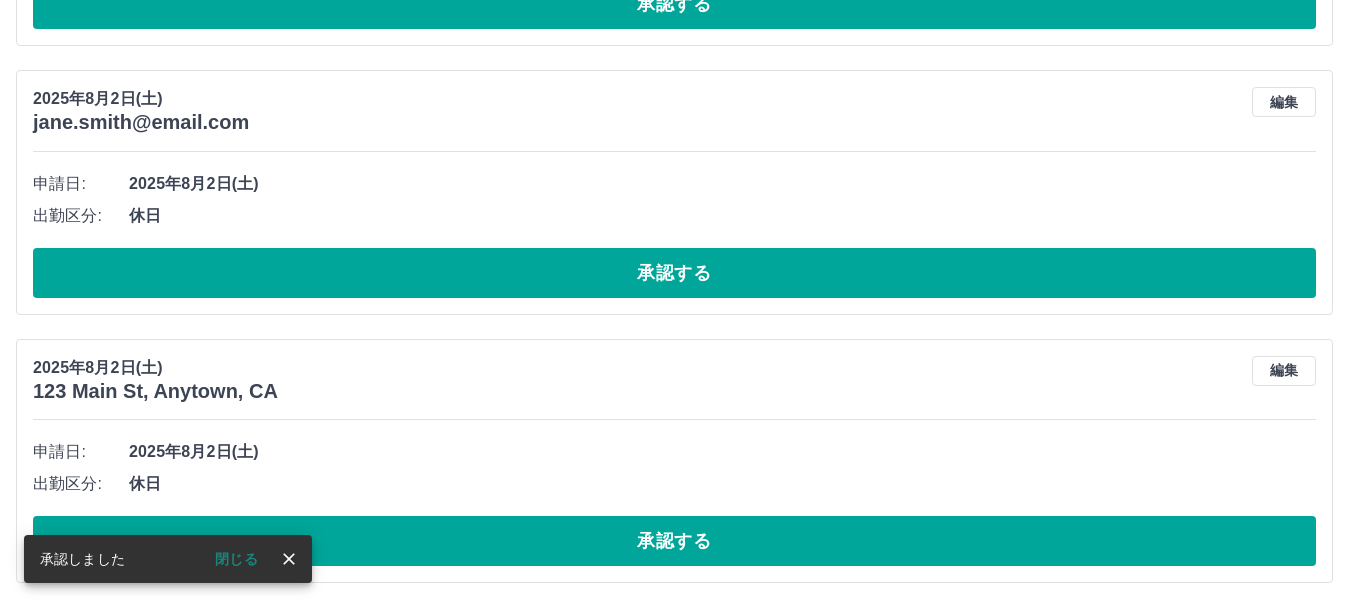 scroll, scrollTop: 2373, scrollLeft: 0, axis: vertical 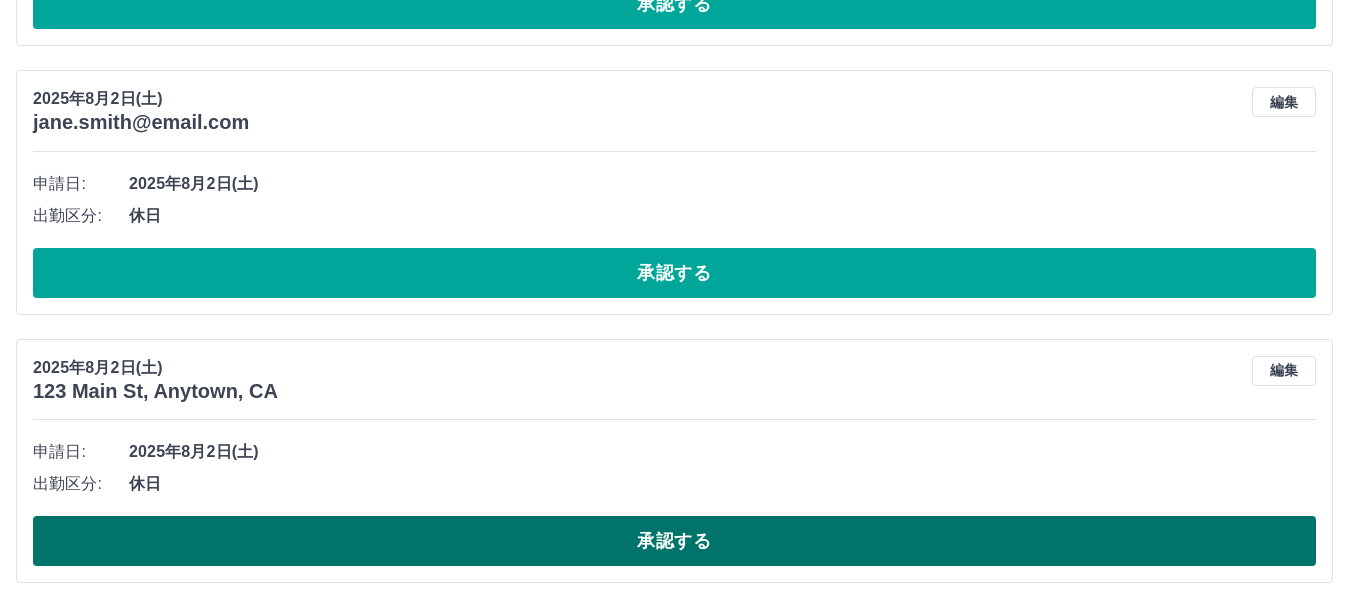 click on "承認する" at bounding box center (674, 541) 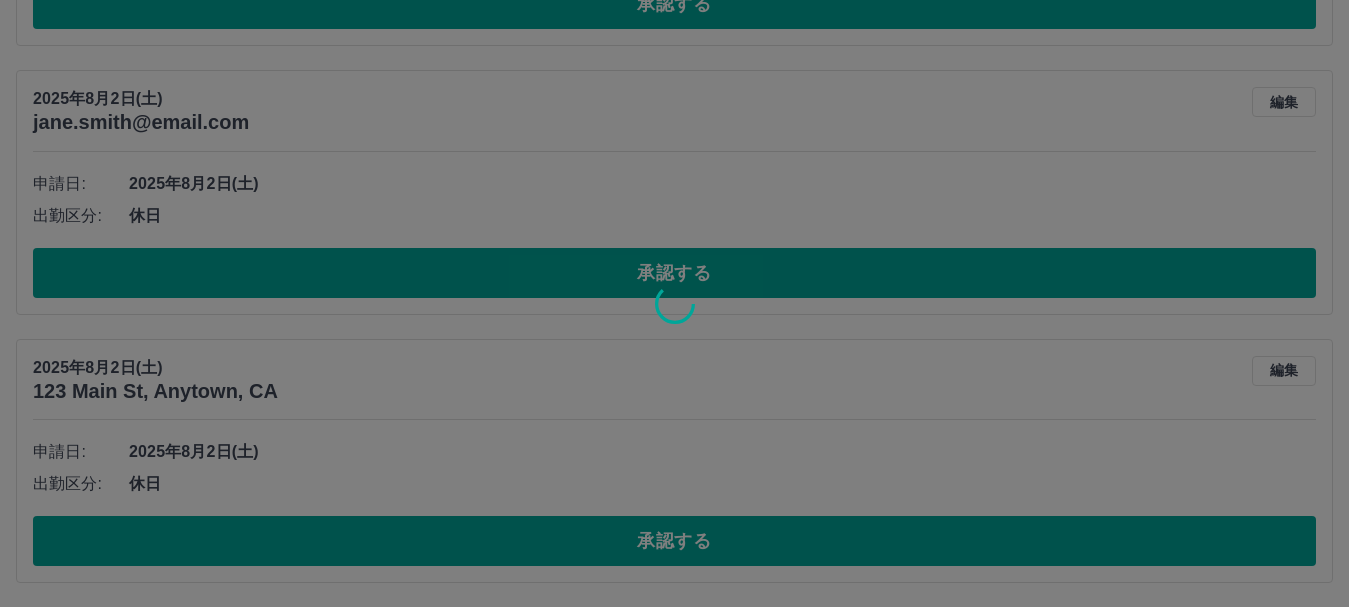 scroll, scrollTop: 2105, scrollLeft: 0, axis: vertical 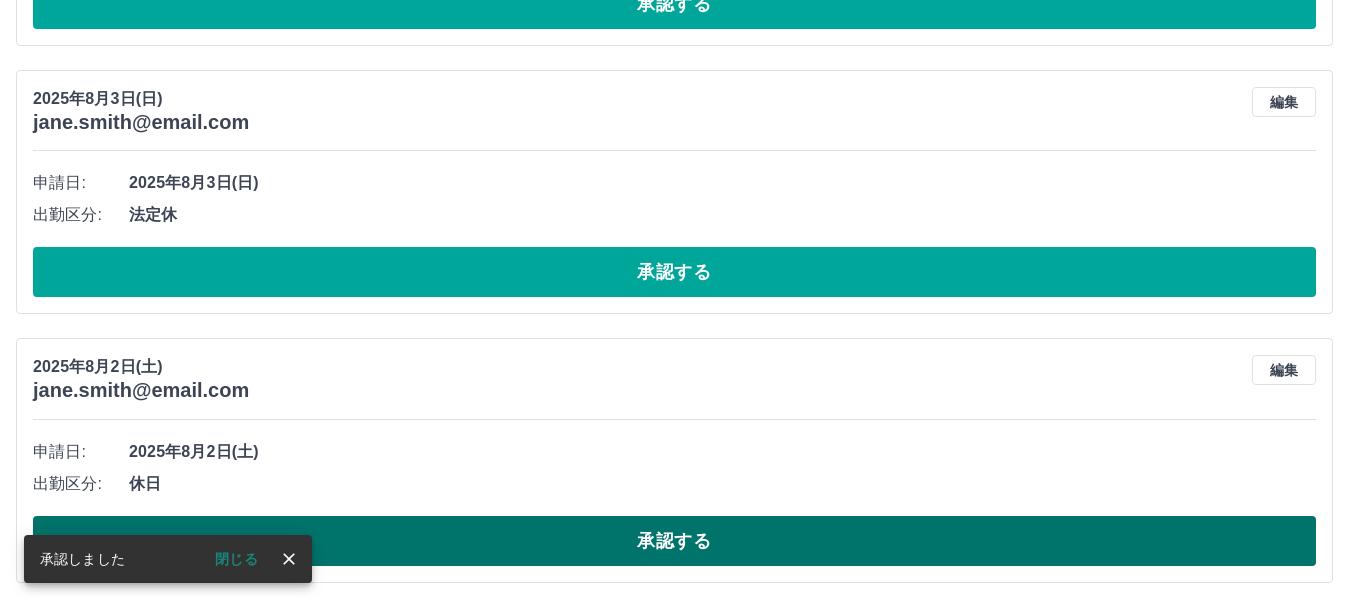 click on "承認する" at bounding box center [674, 541] 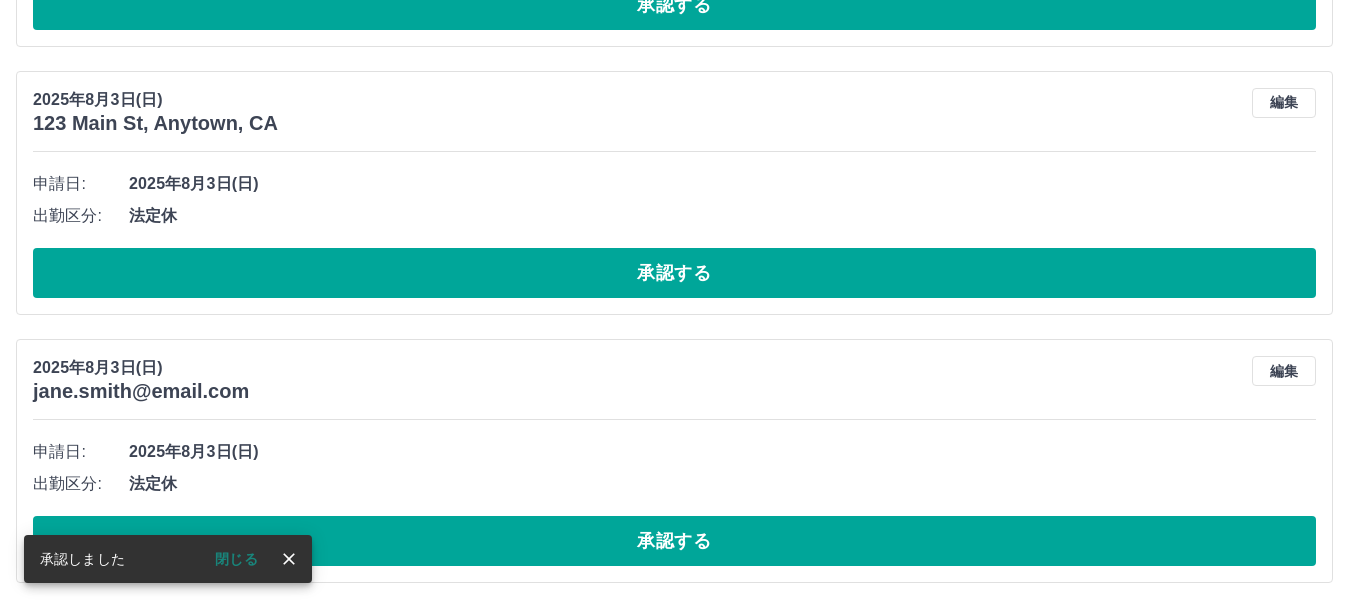 scroll, scrollTop: 1836, scrollLeft: 0, axis: vertical 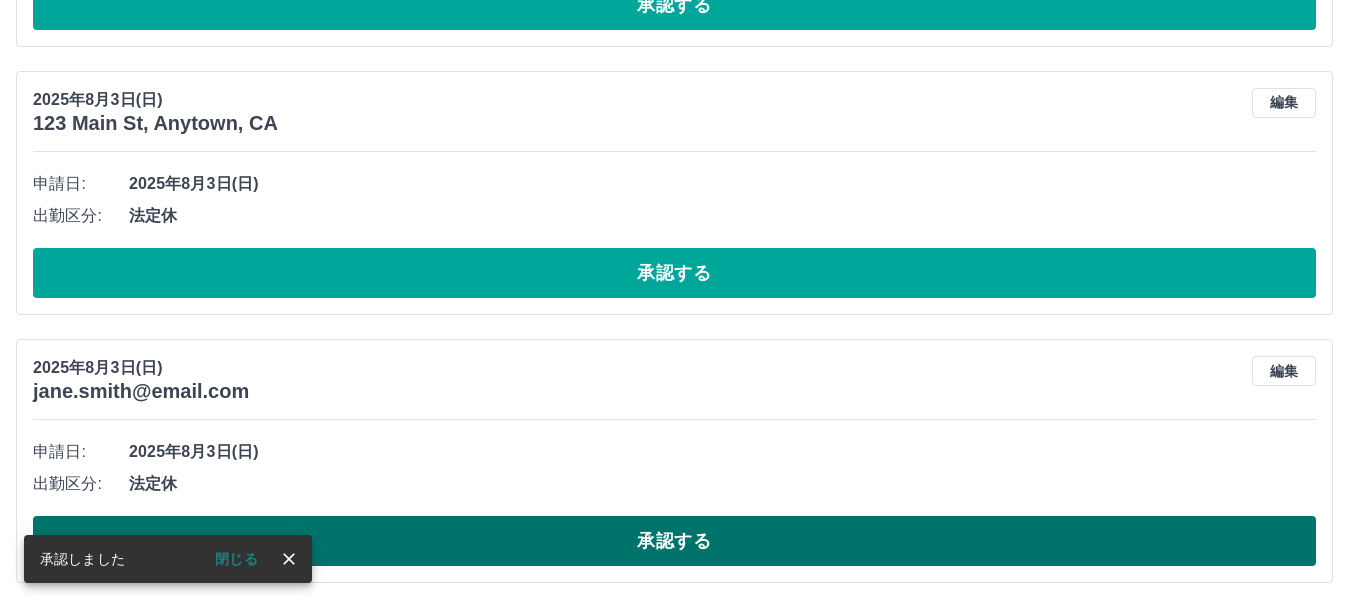 click on "承認する" at bounding box center (674, 541) 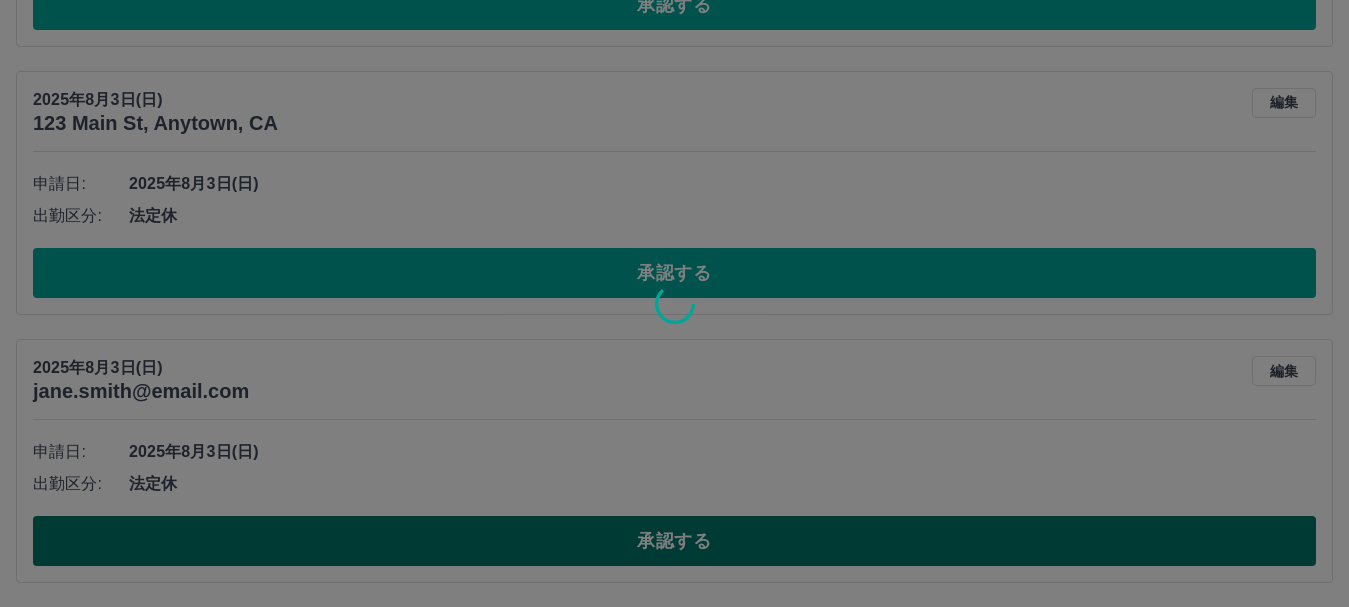 scroll, scrollTop: 1568, scrollLeft: 0, axis: vertical 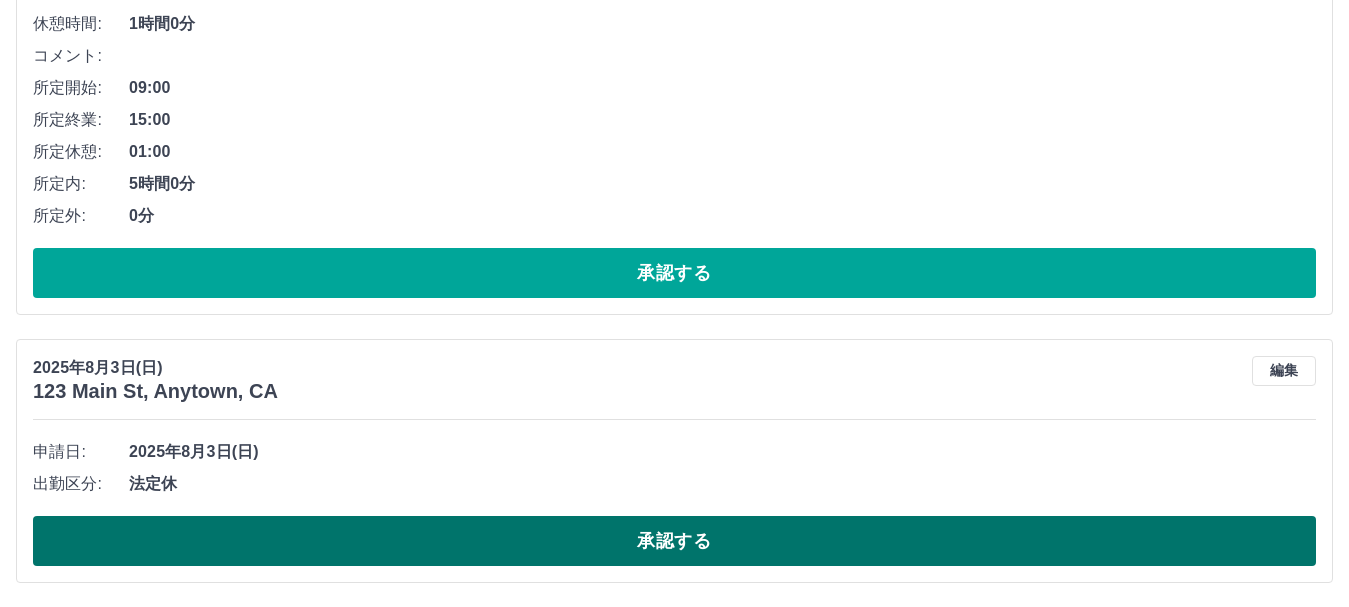 click on "承認する" at bounding box center (674, 541) 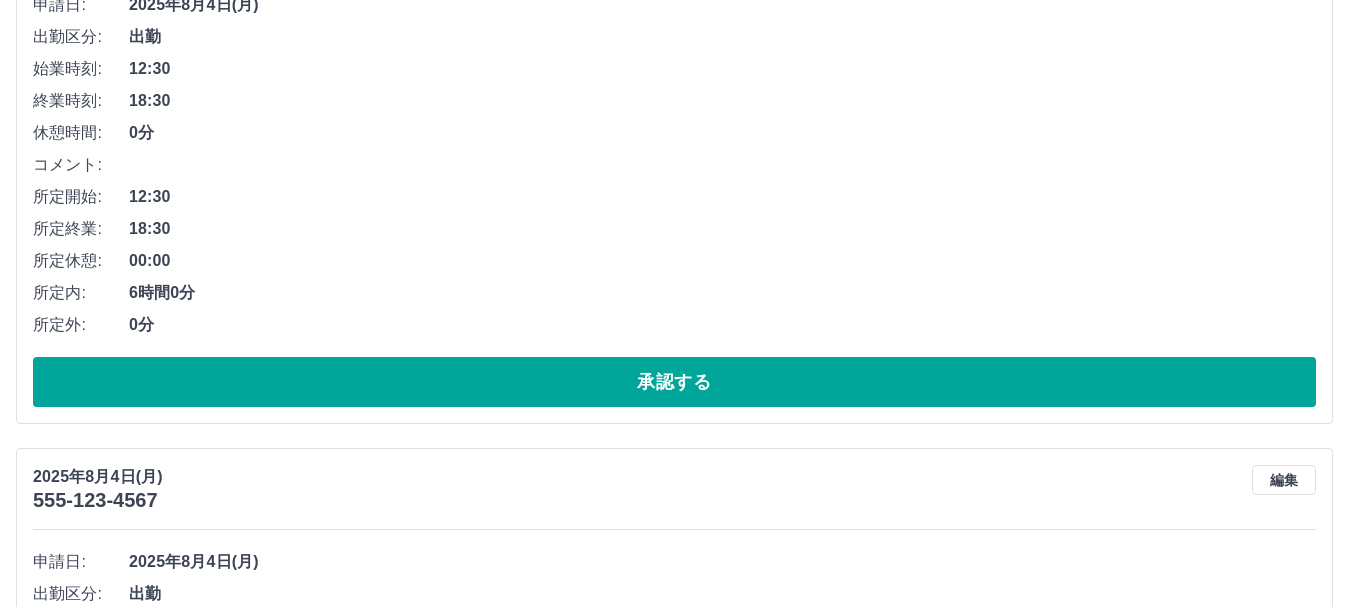 scroll, scrollTop: 800, scrollLeft: 0, axis: vertical 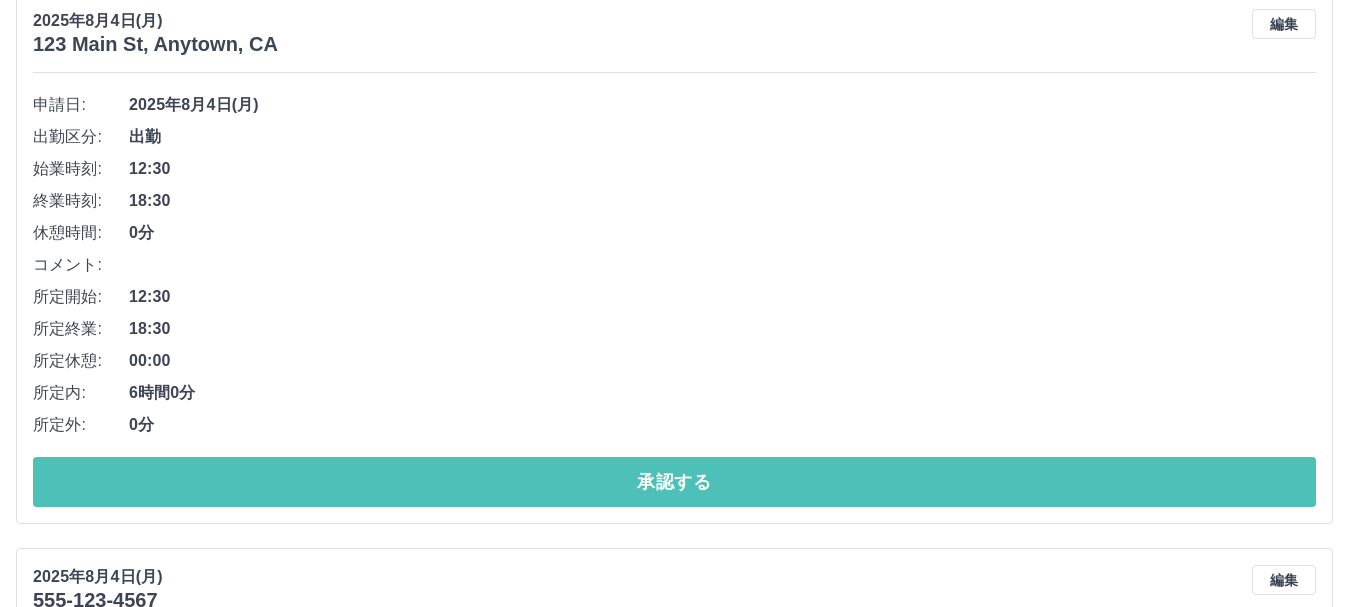 drag, startPoint x: 476, startPoint y: 478, endPoint x: 497, endPoint y: 492, distance: 25.23886 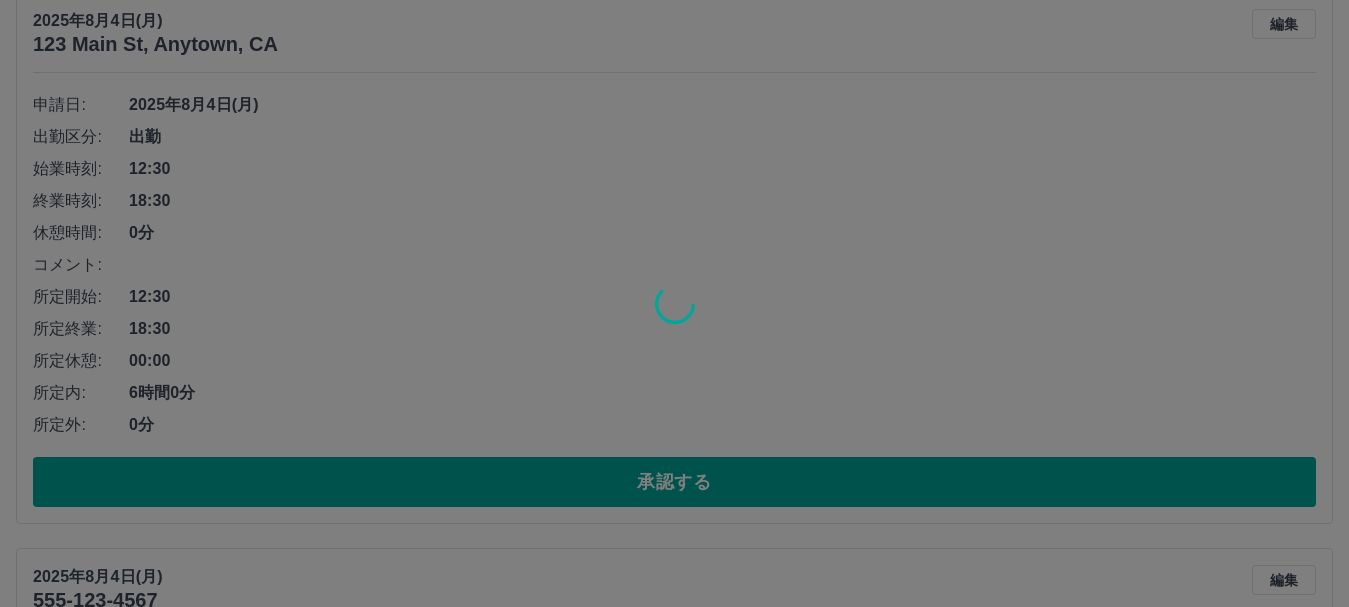 scroll, scrollTop: 244, scrollLeft: 0, axis: vertical 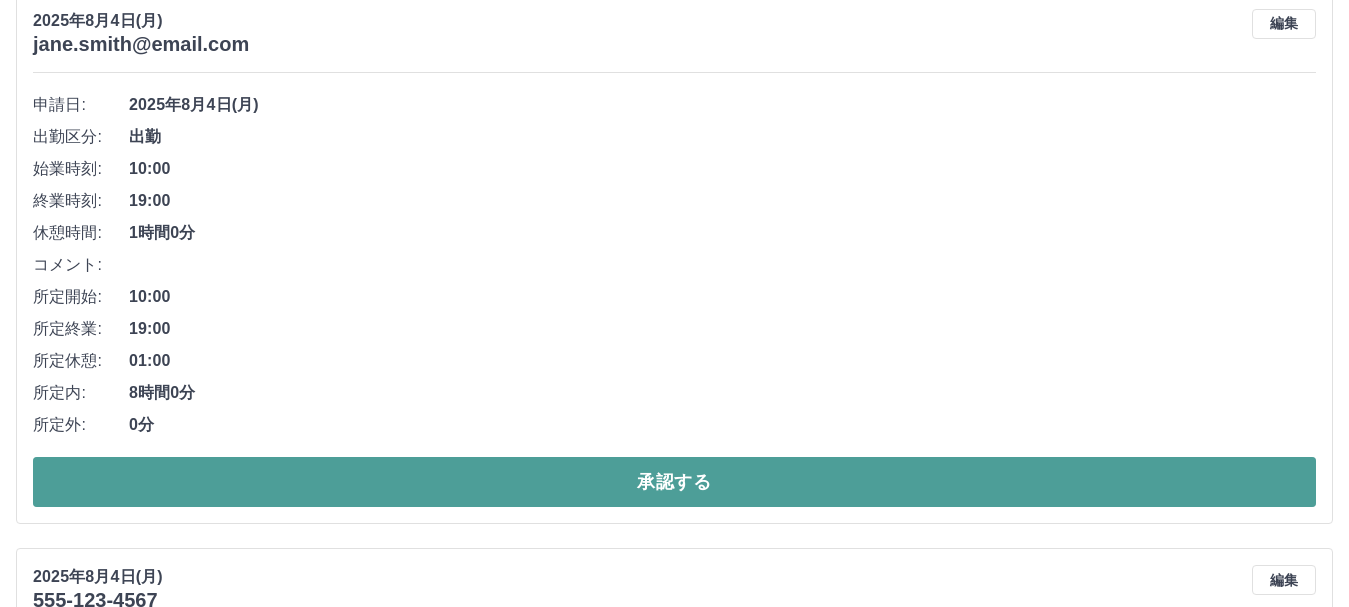 click on "承認する" at bounding box center [674, 482] 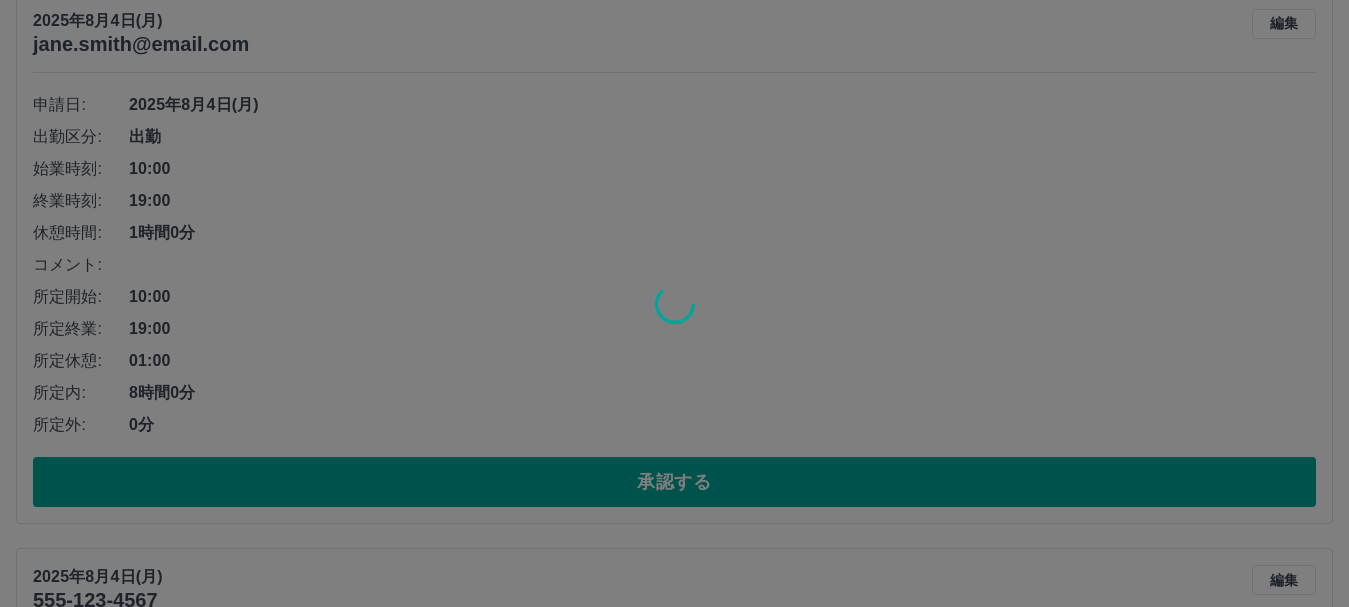 scroll, scrollTop: 0, scrollLeft: 0, axis: both 